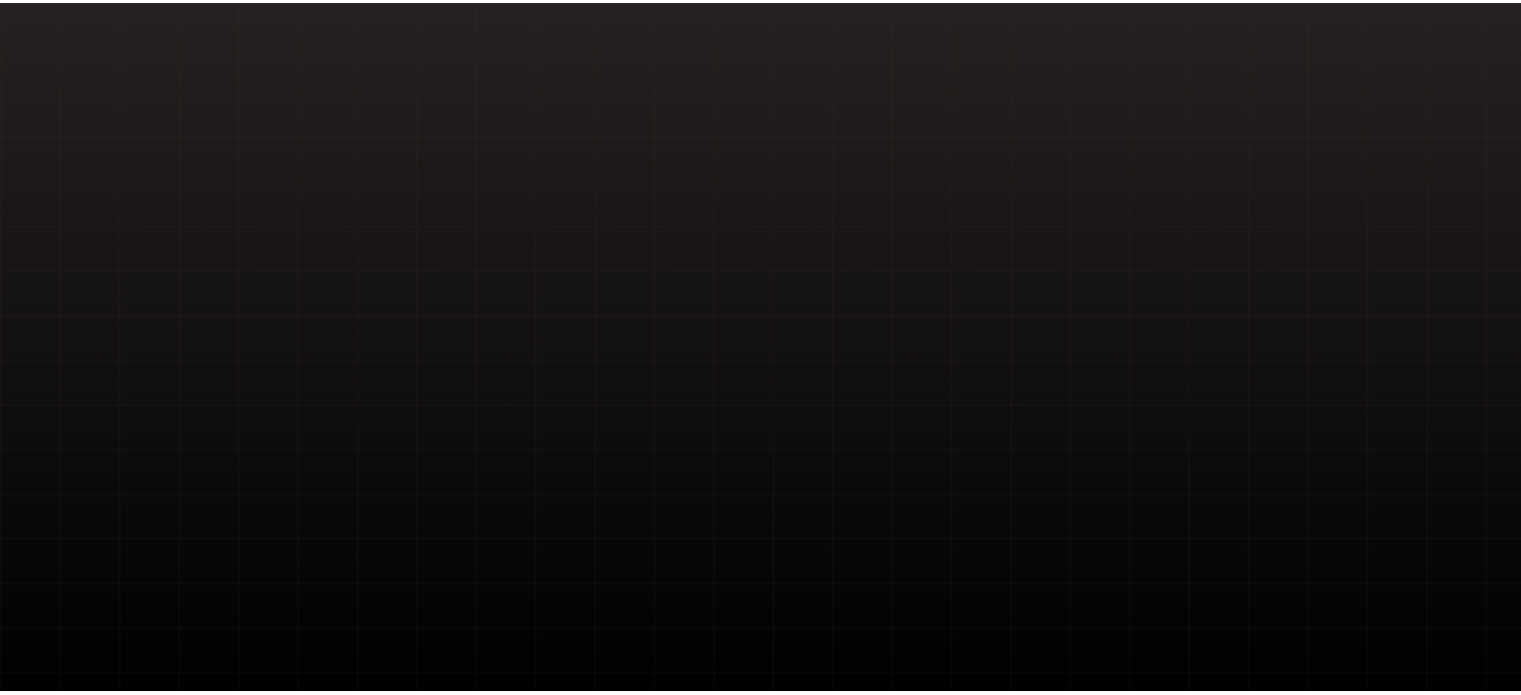 scroll, scrollTop: 0, scrollLeft: 0, axis: both 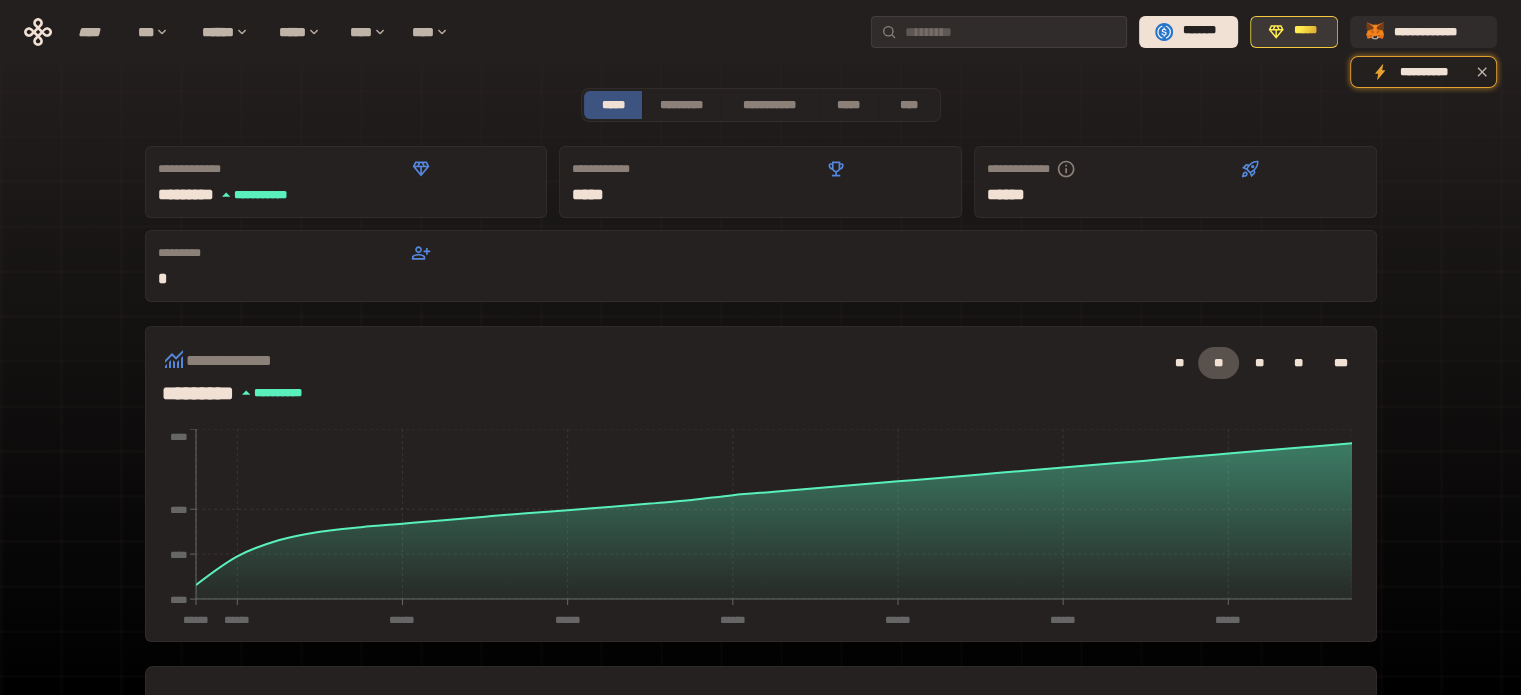 click on "*****" at bounding box center [1305, 31] 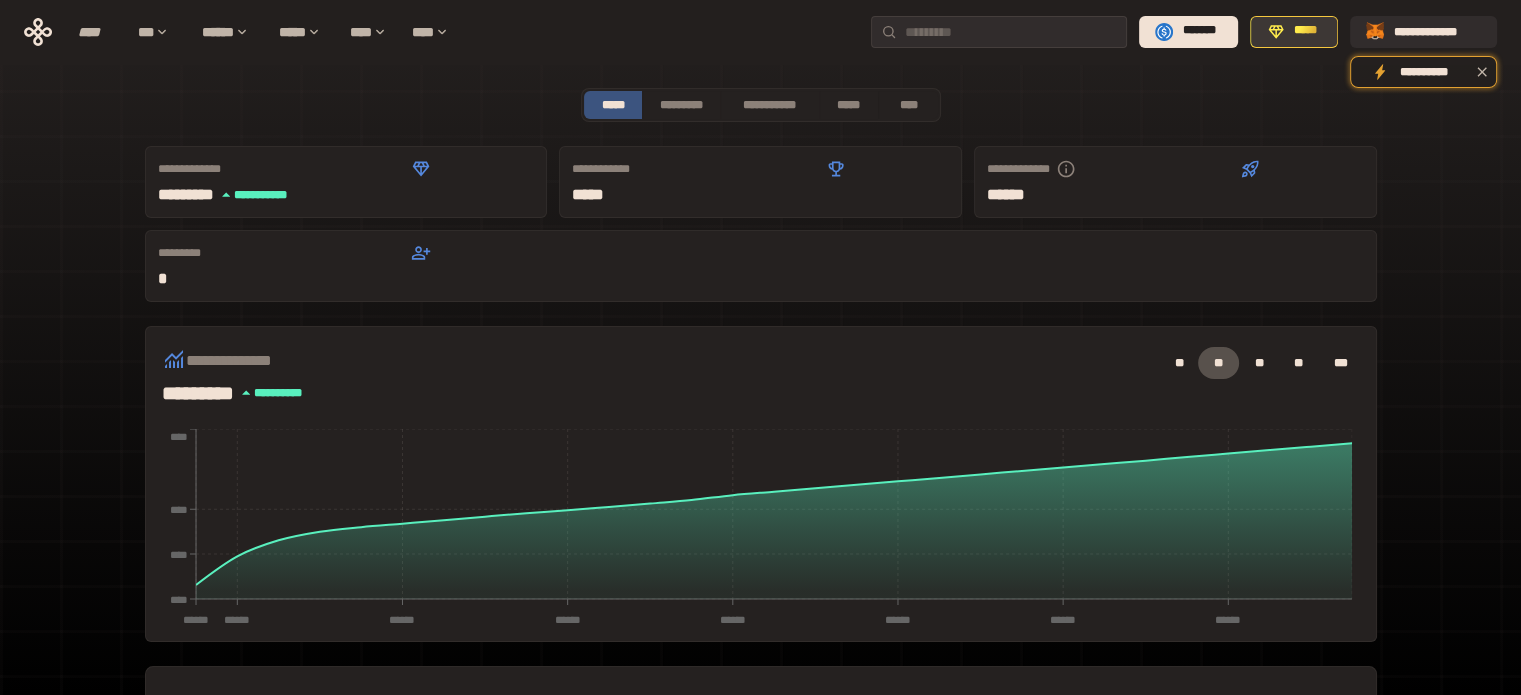 click on "*****" at bounding box center (1305, 31) 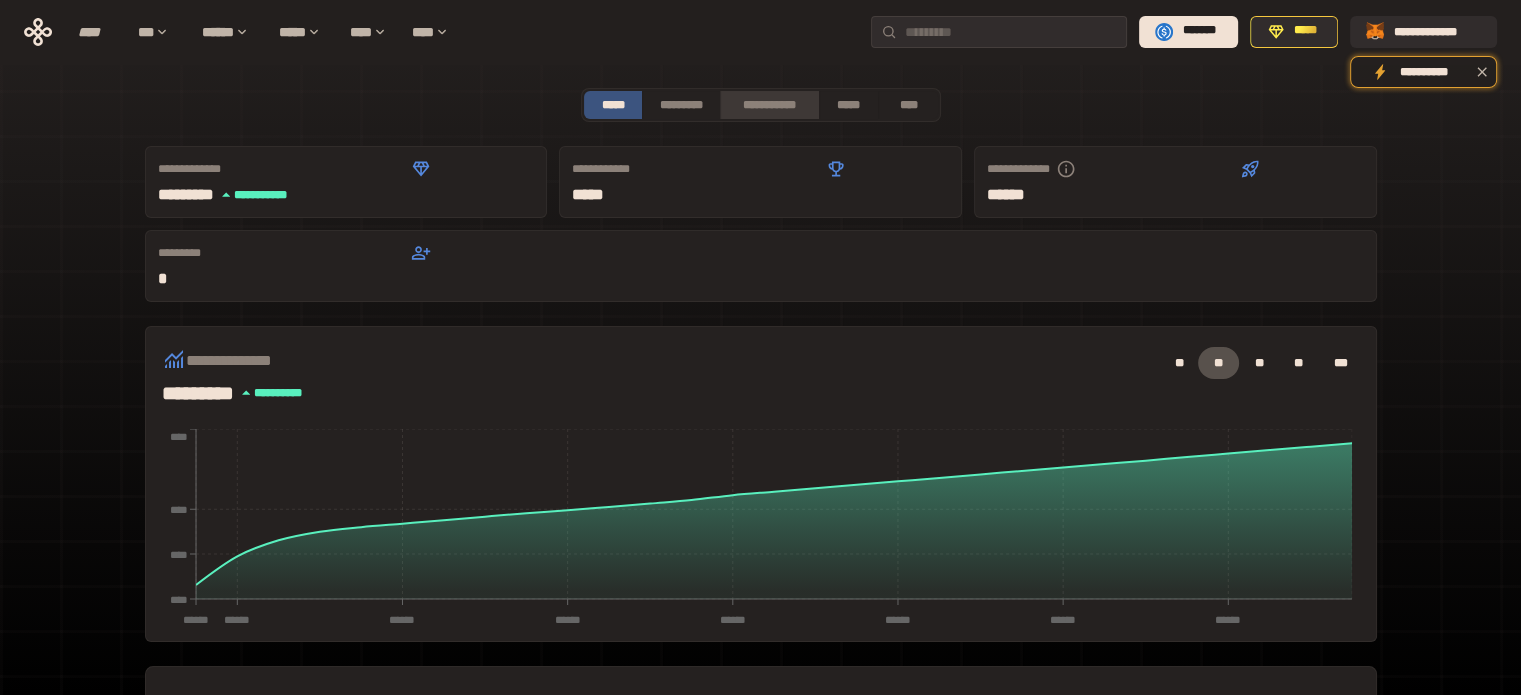 click on "**********" at bounding box center (769, 105) 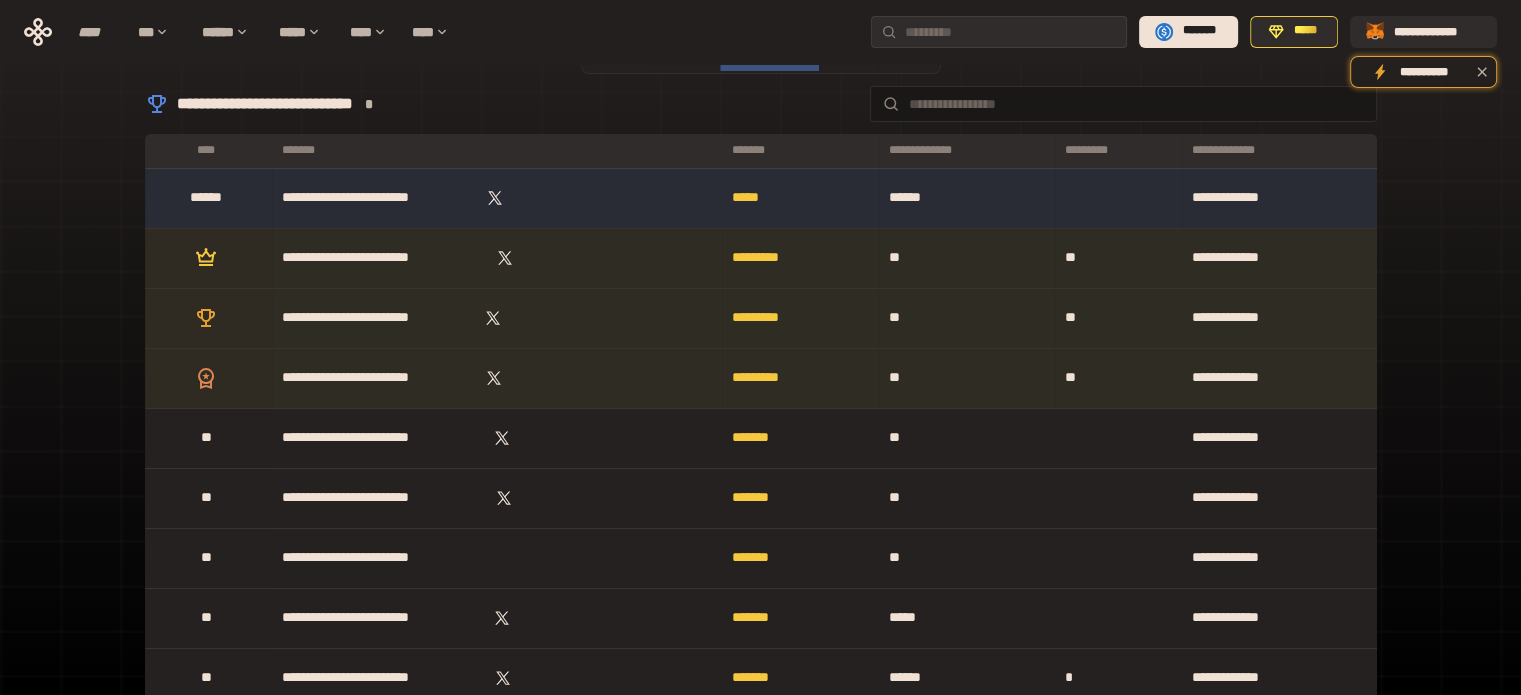 scroll, scrollTop: 0, scrollLeft: 0, axis: both 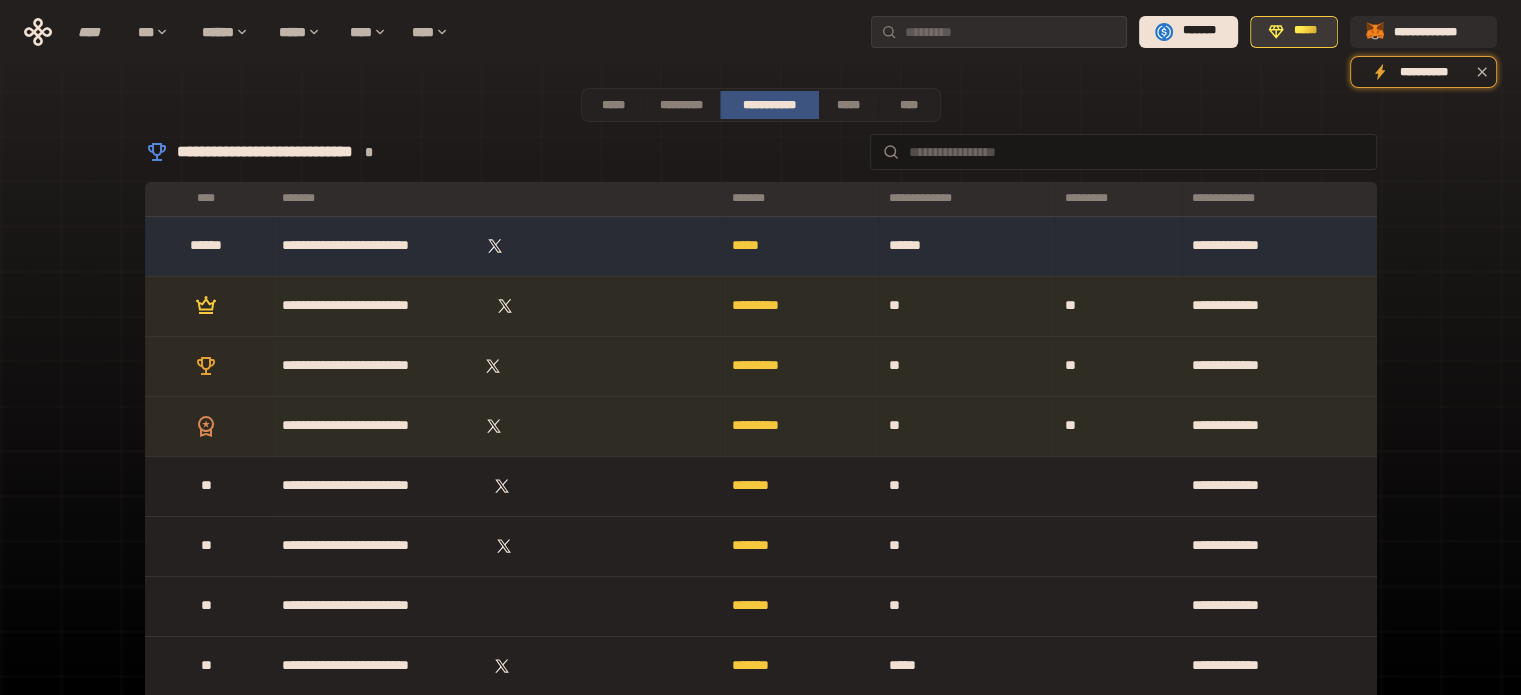 click on "*****" at bounding box center [1305, 31] 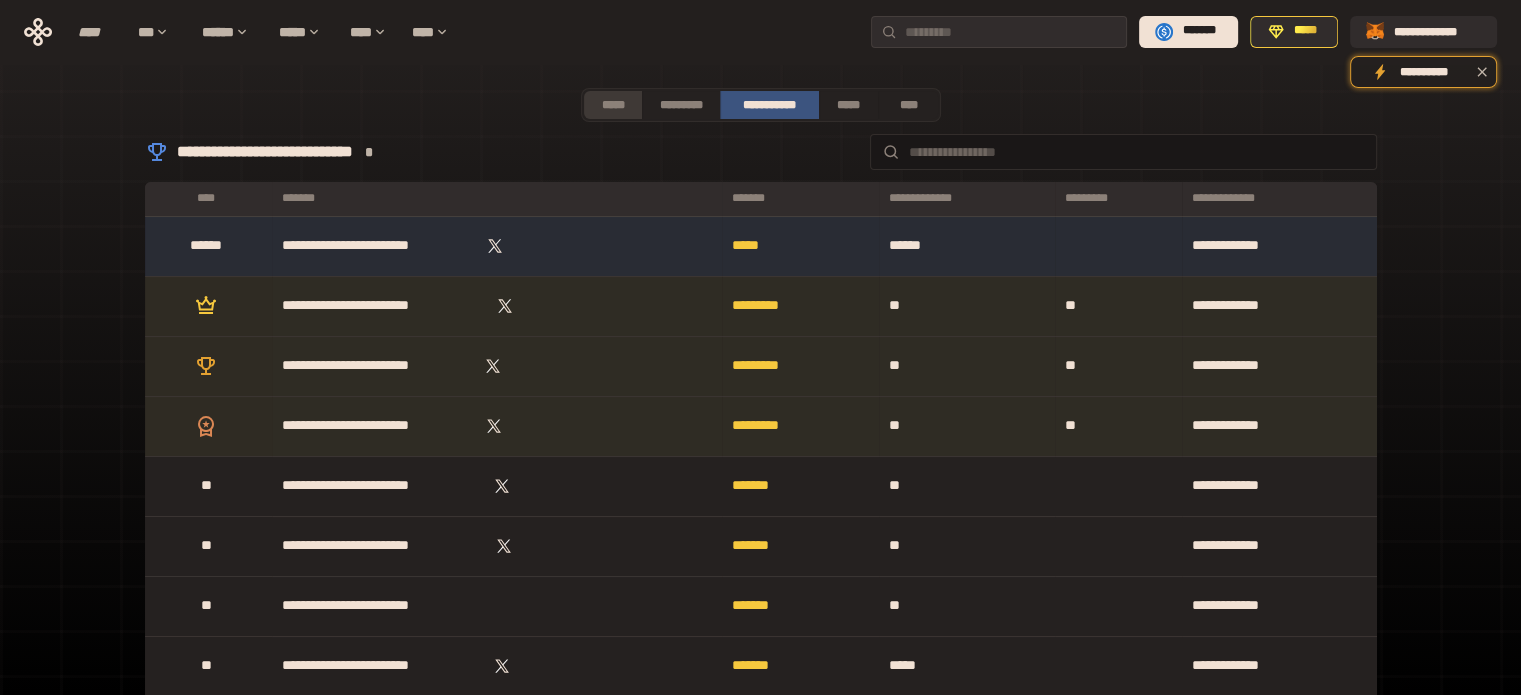 click on "*****" at bounding box center [613, 105] 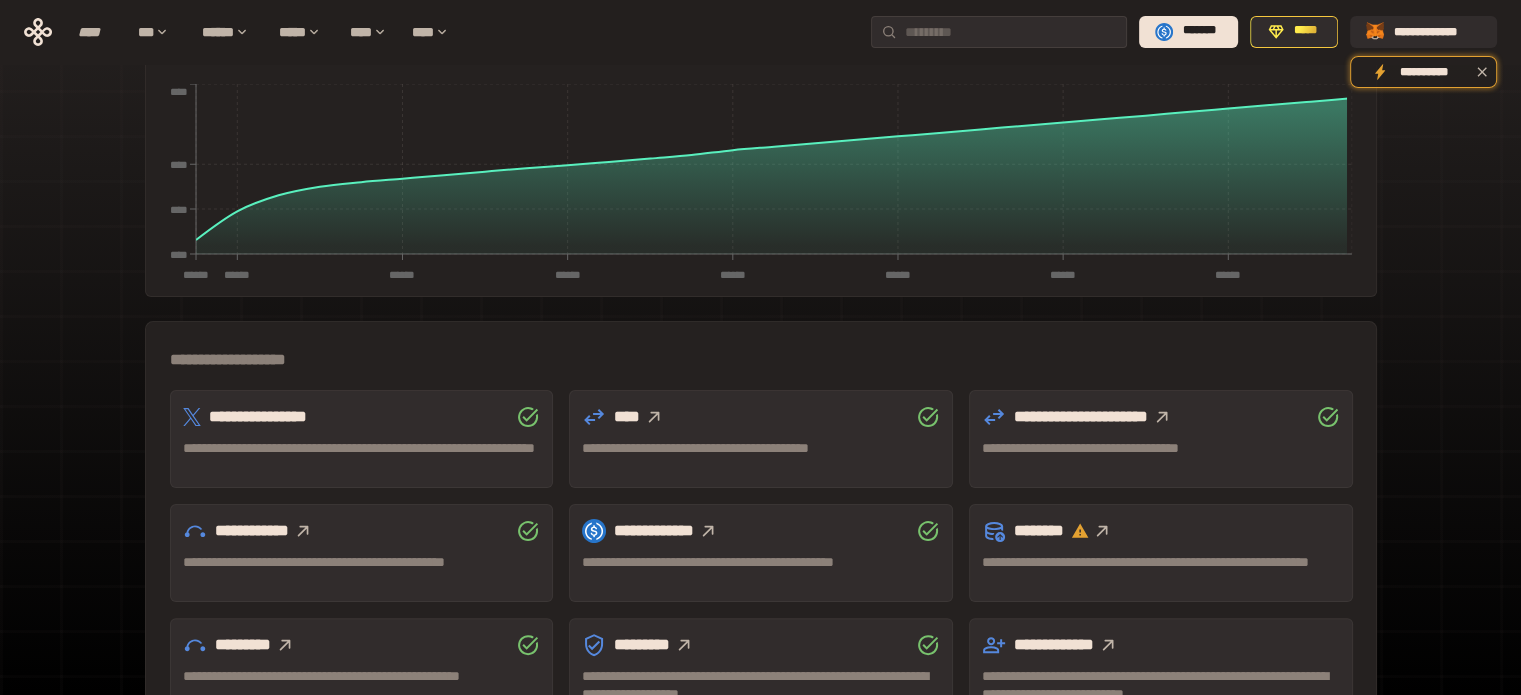 scroll, scrollTop: 420, scrollLeft: 0, axis: vertical 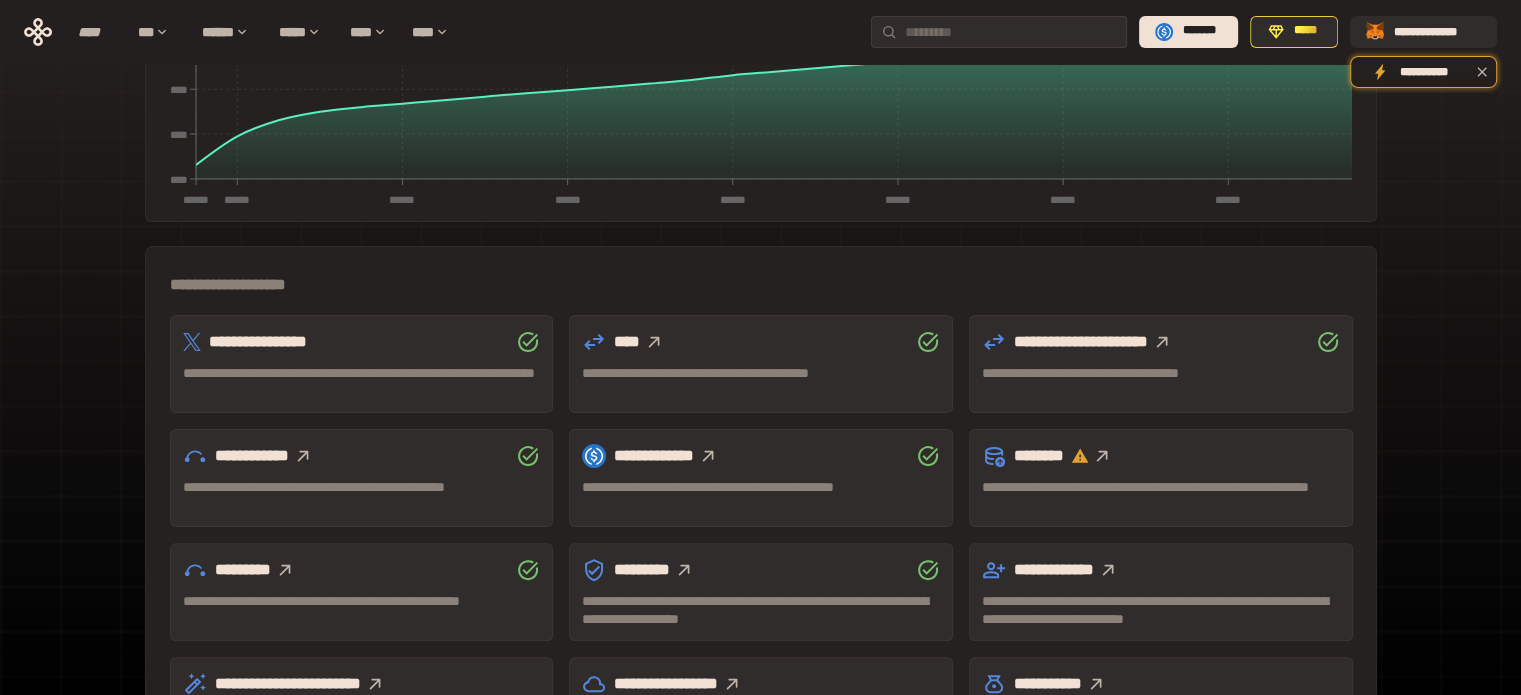 click 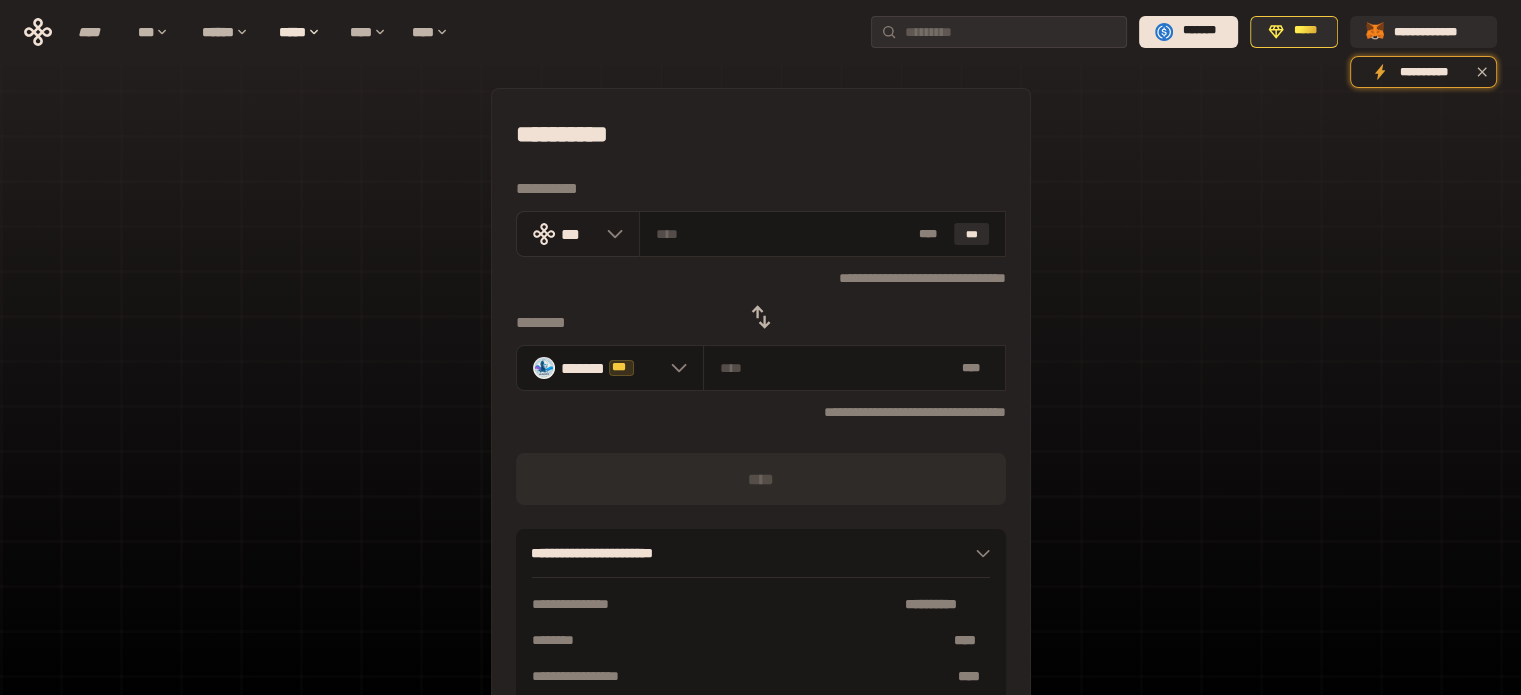 click on "***" at bounding box center (578, 234) 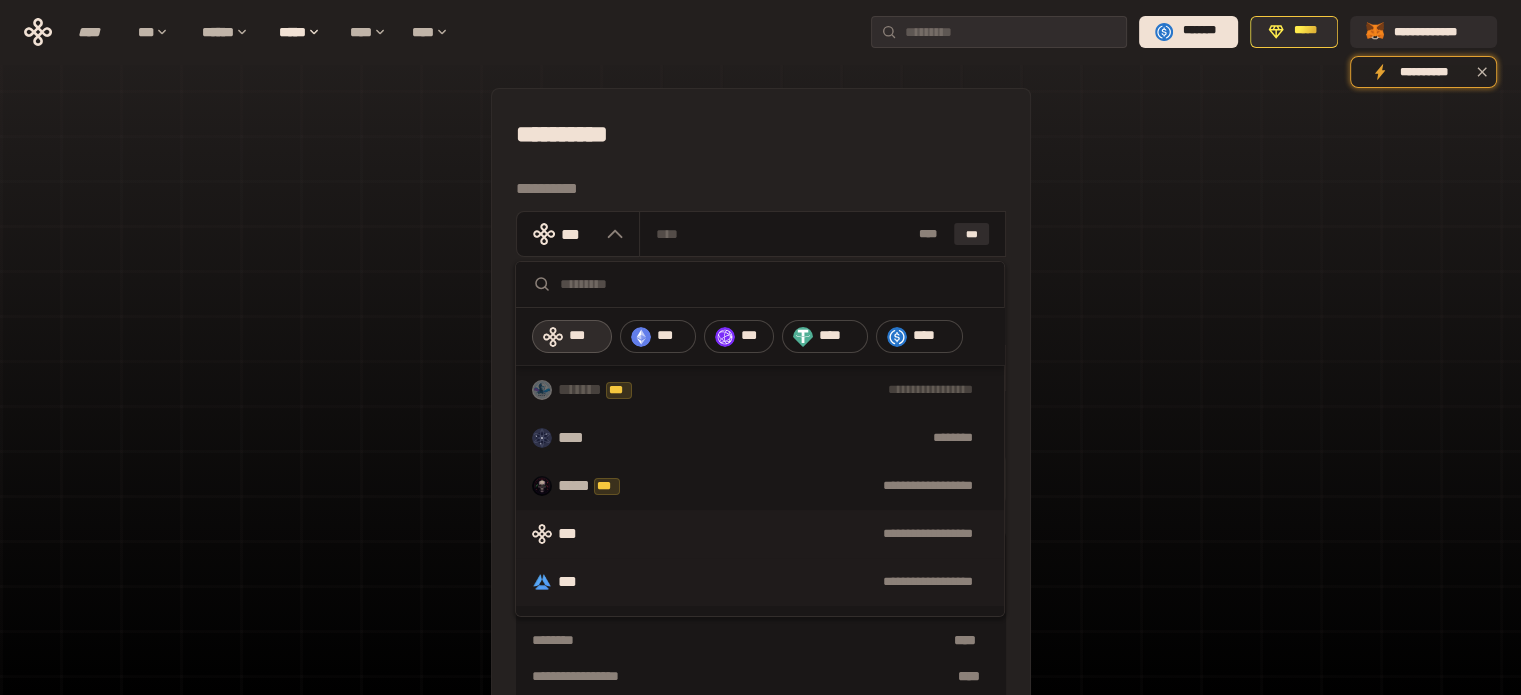 click on "**********" at bounding box center [793, 582] 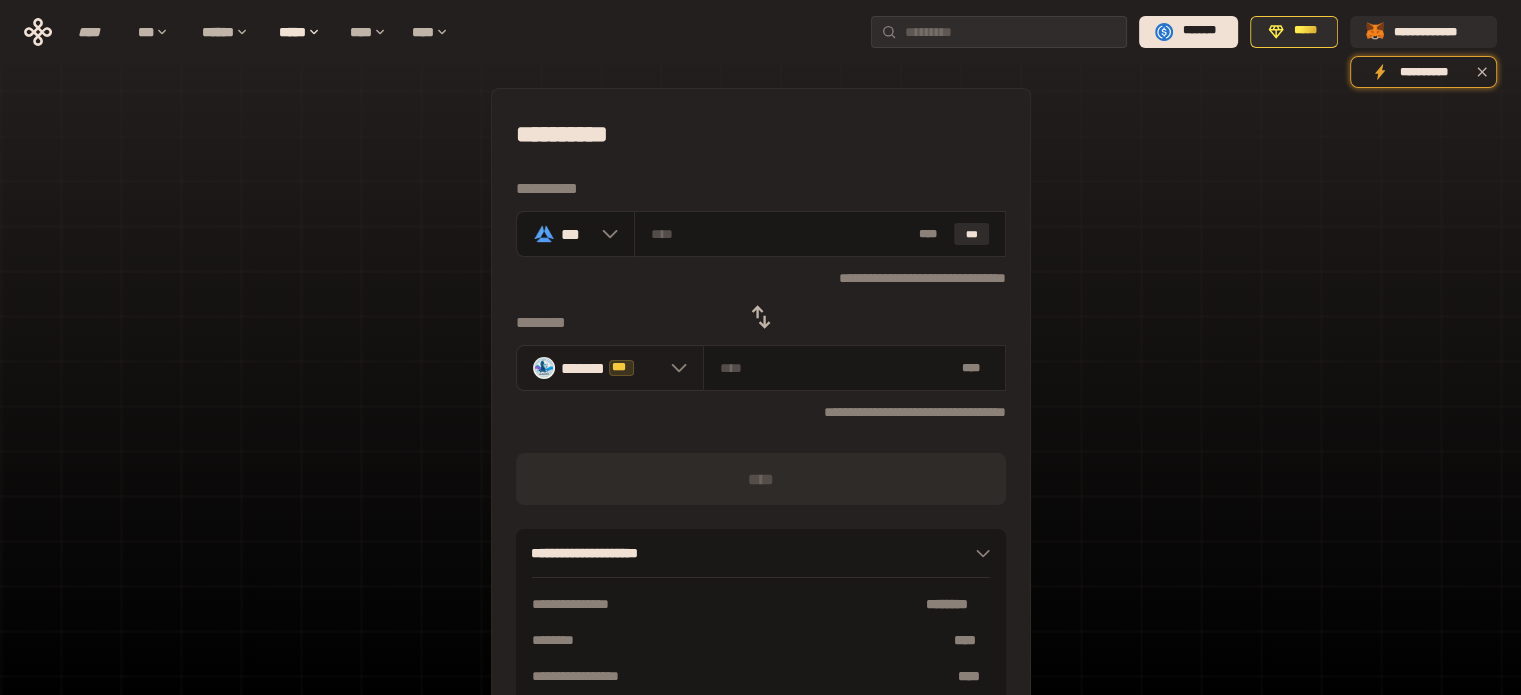 click 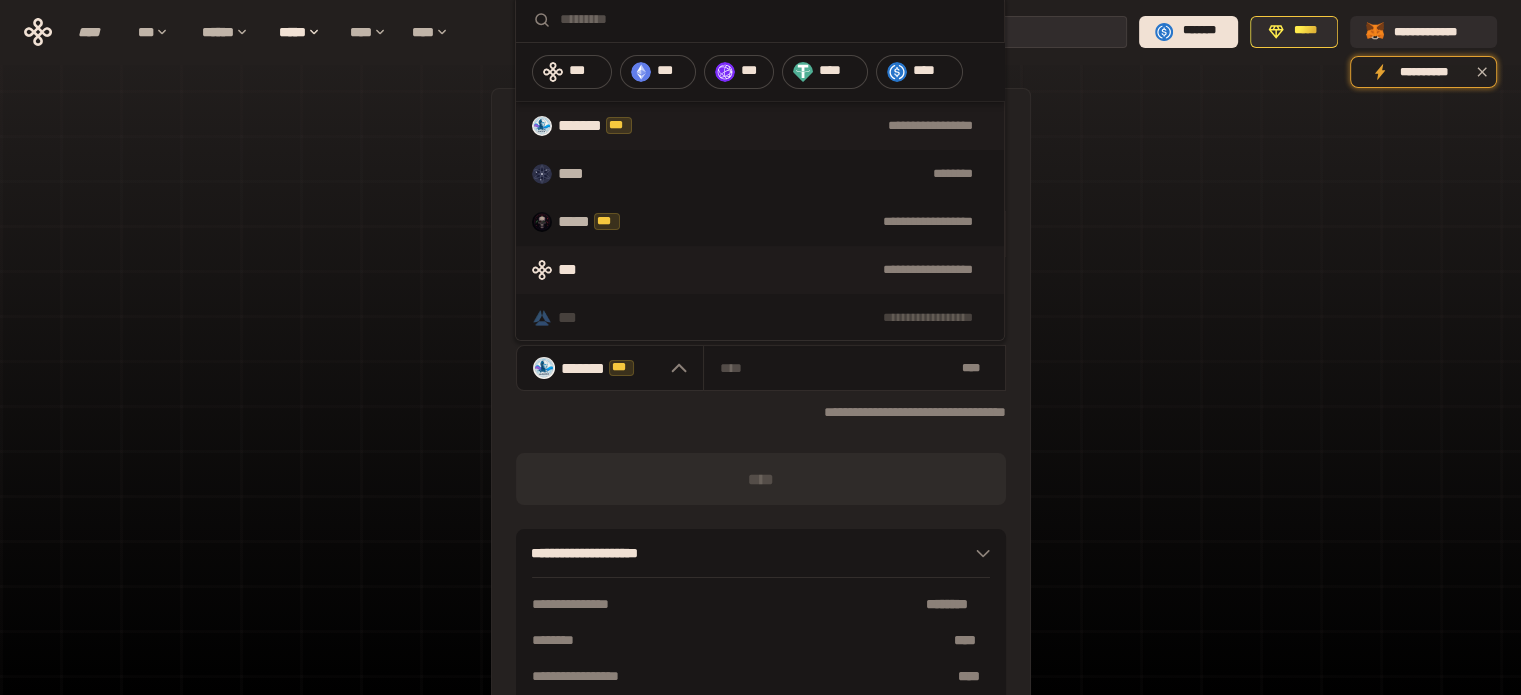 click on "**********" at bounding box center (796, 270) 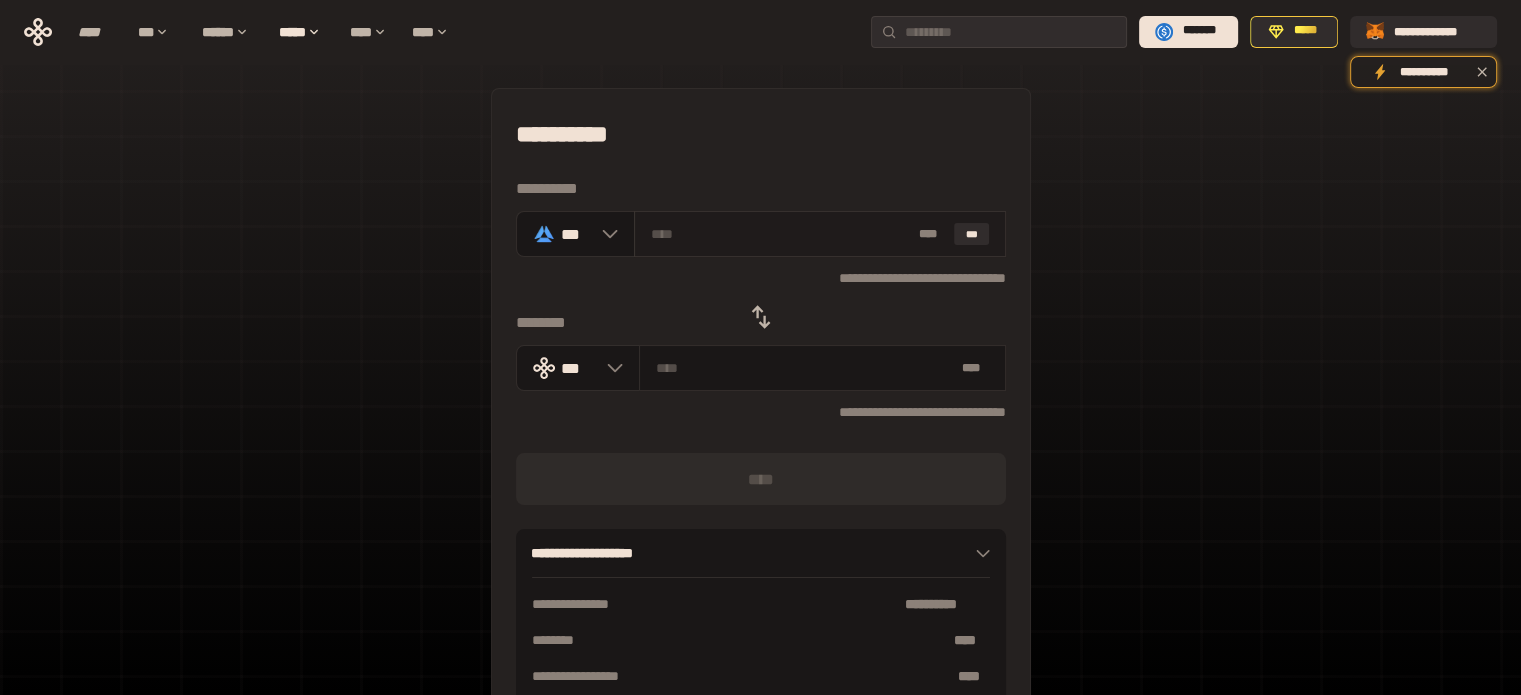 click at bounding box center (781, 234) 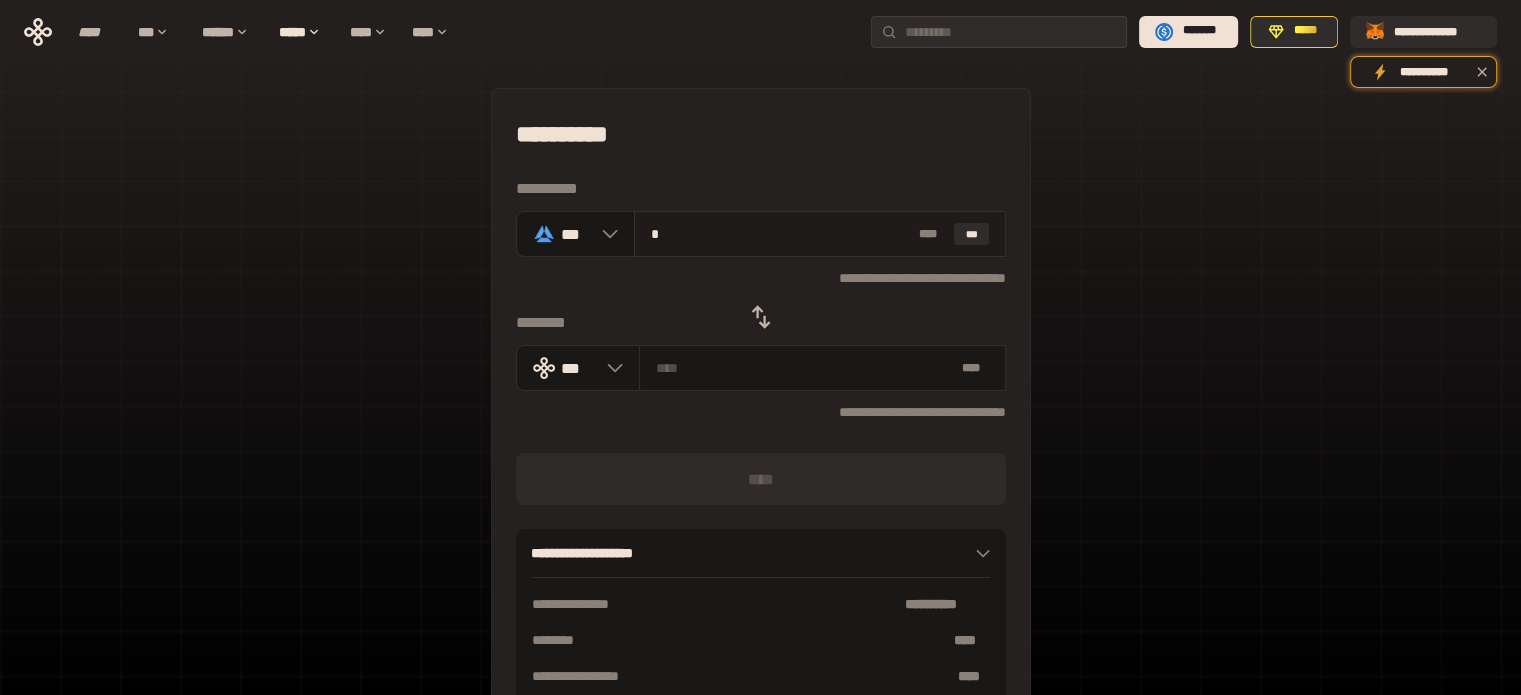 type on "**********" 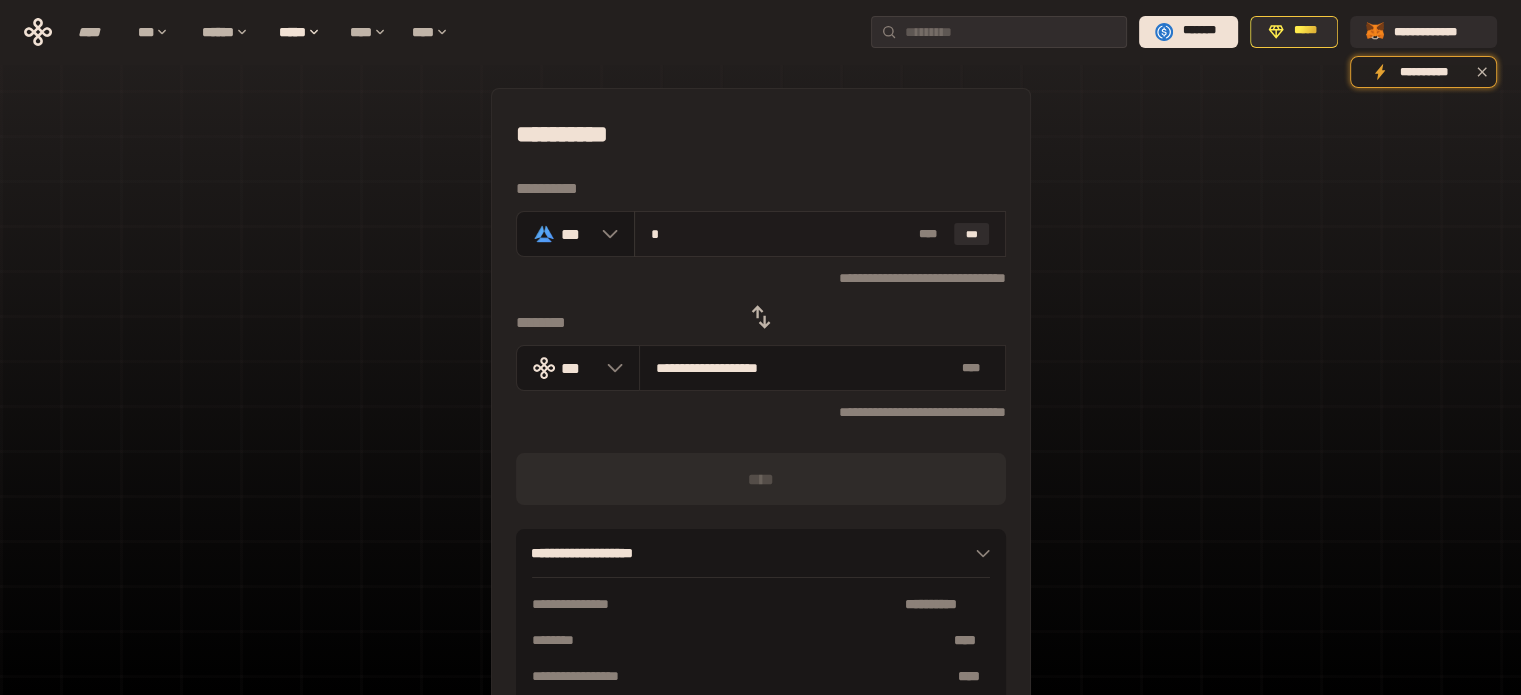 type on "**" 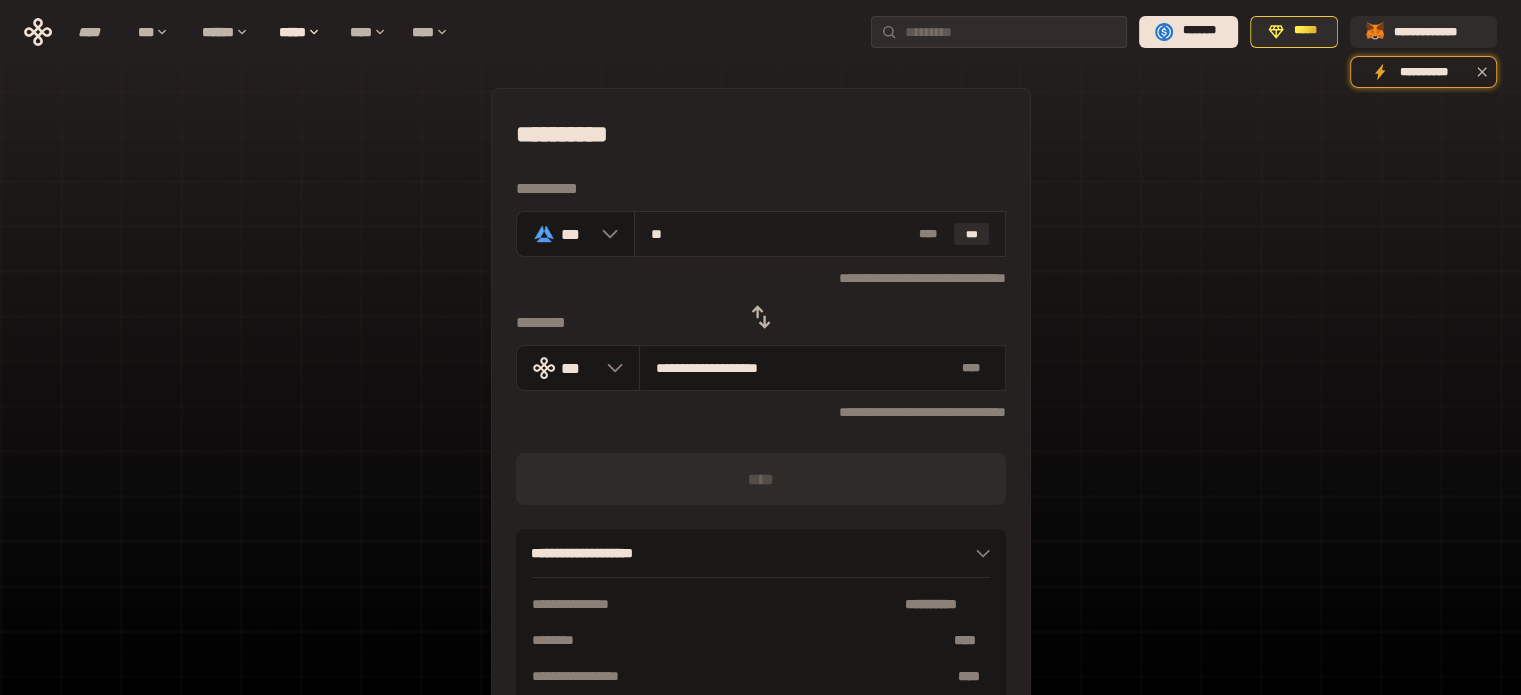 type on "**********" 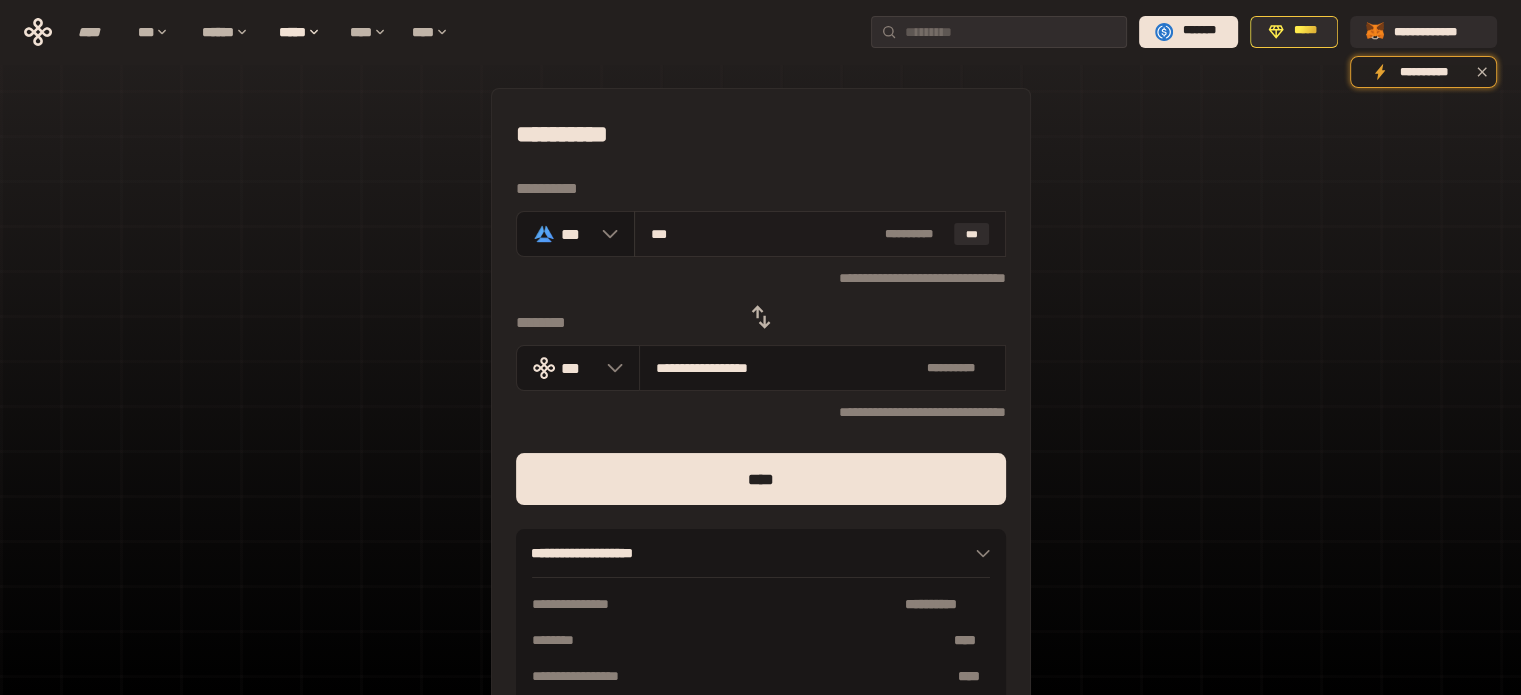 type on "****" 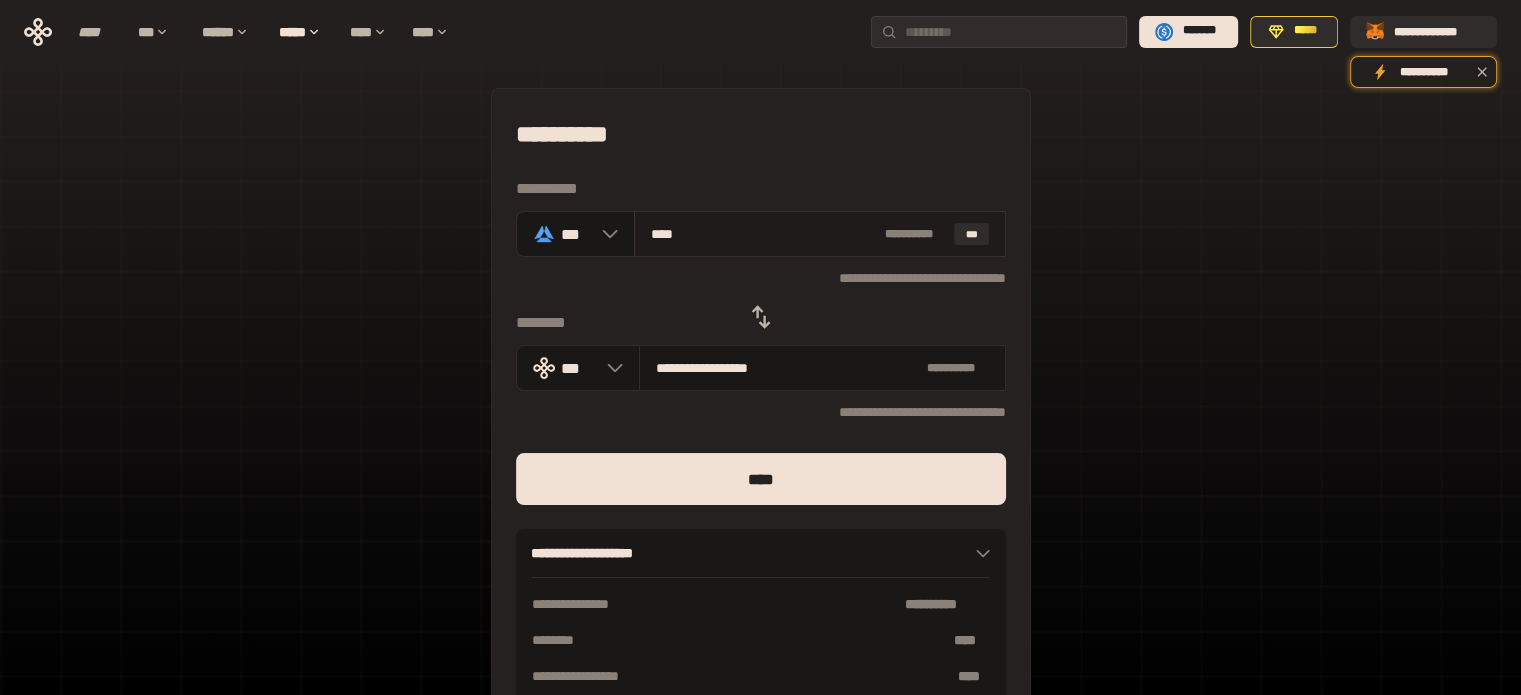 type on "**********" 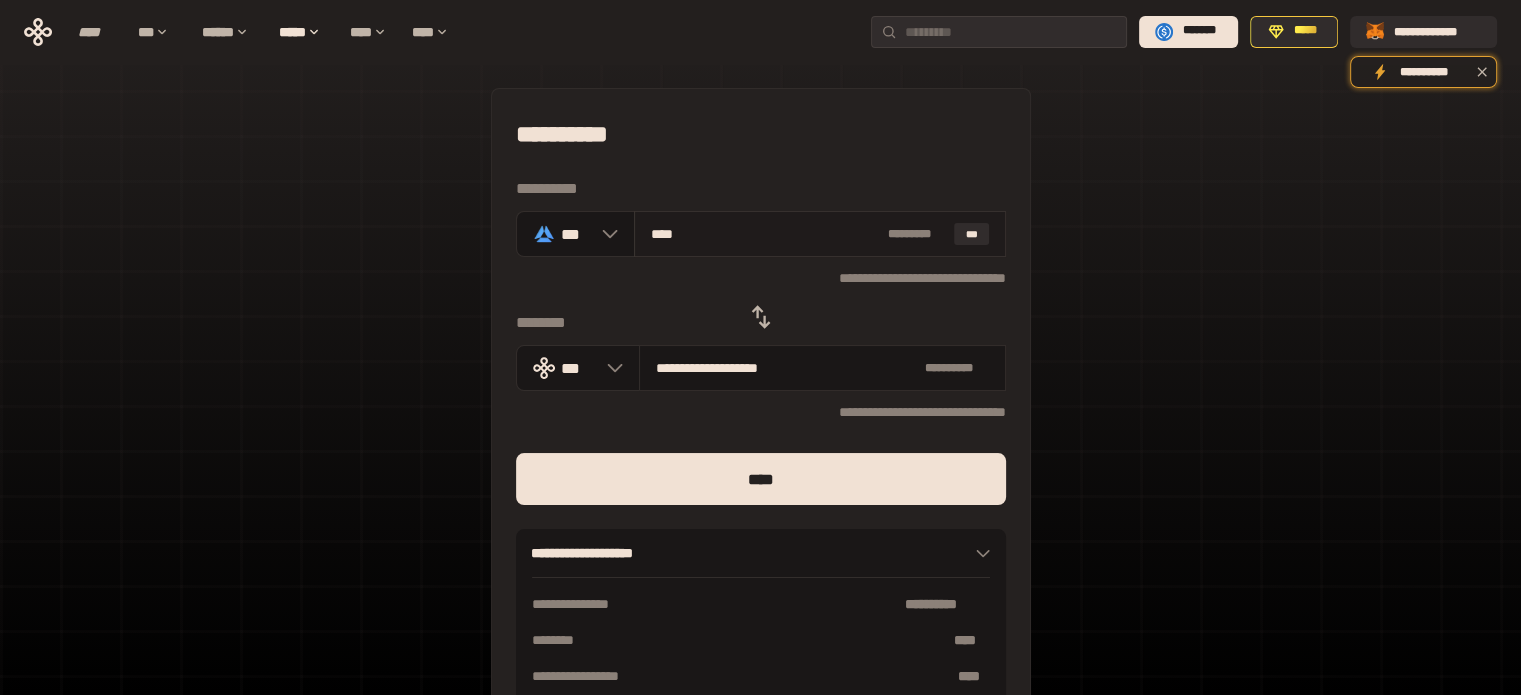 type on "*****" 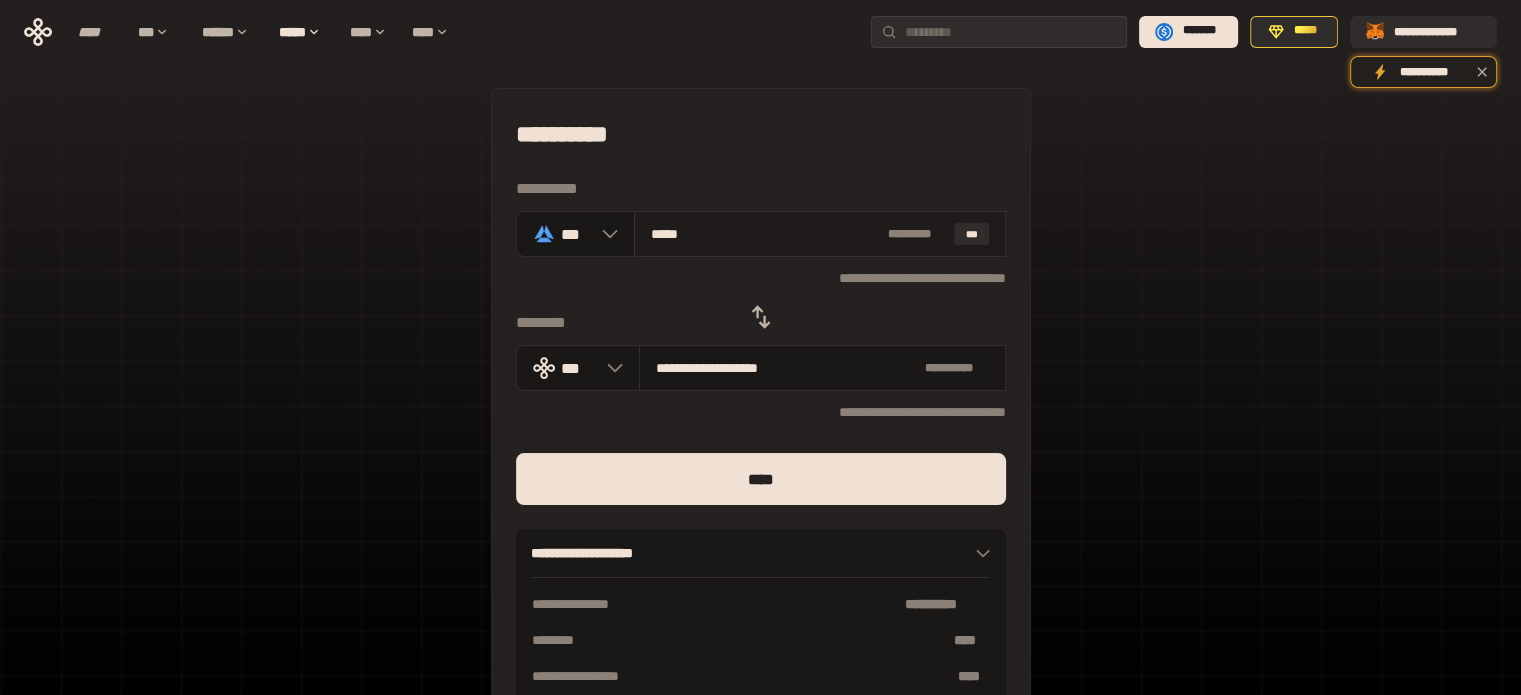 type on "**********" 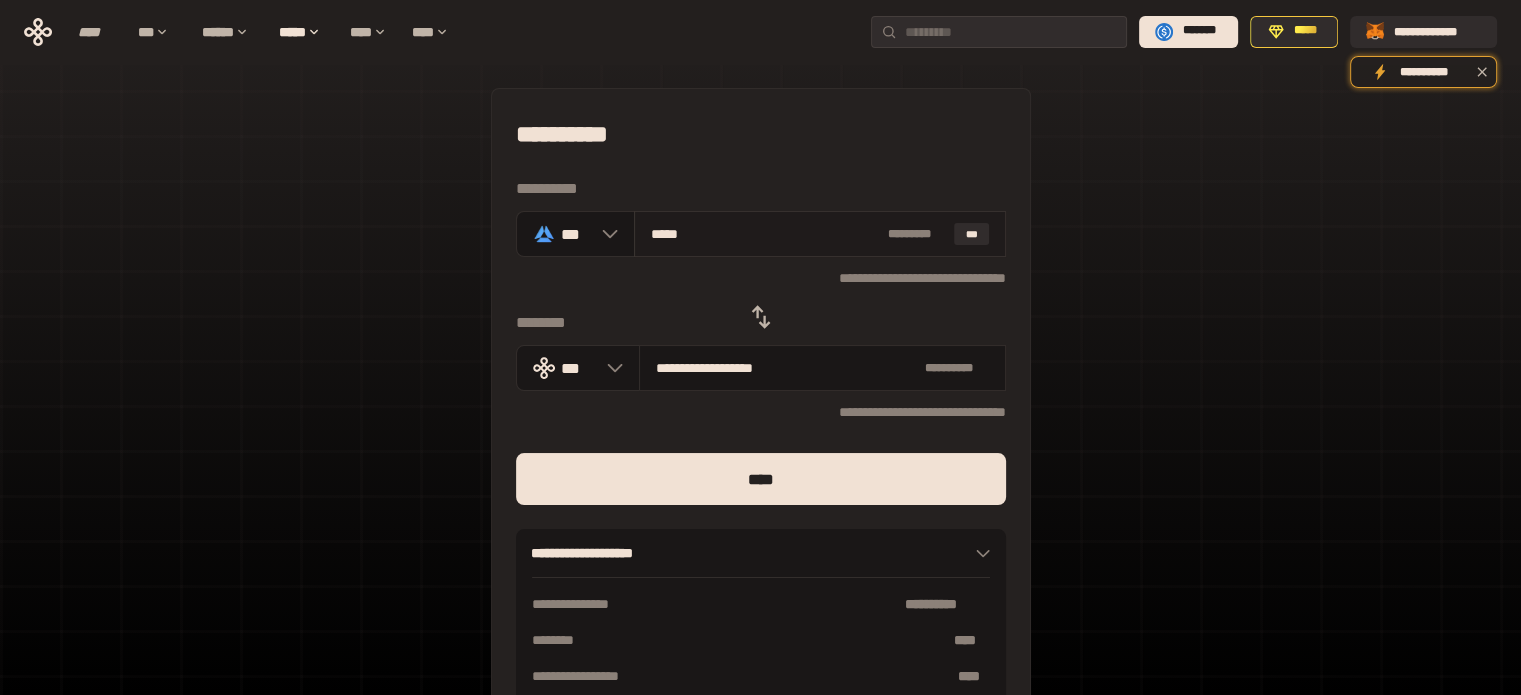type on "******" 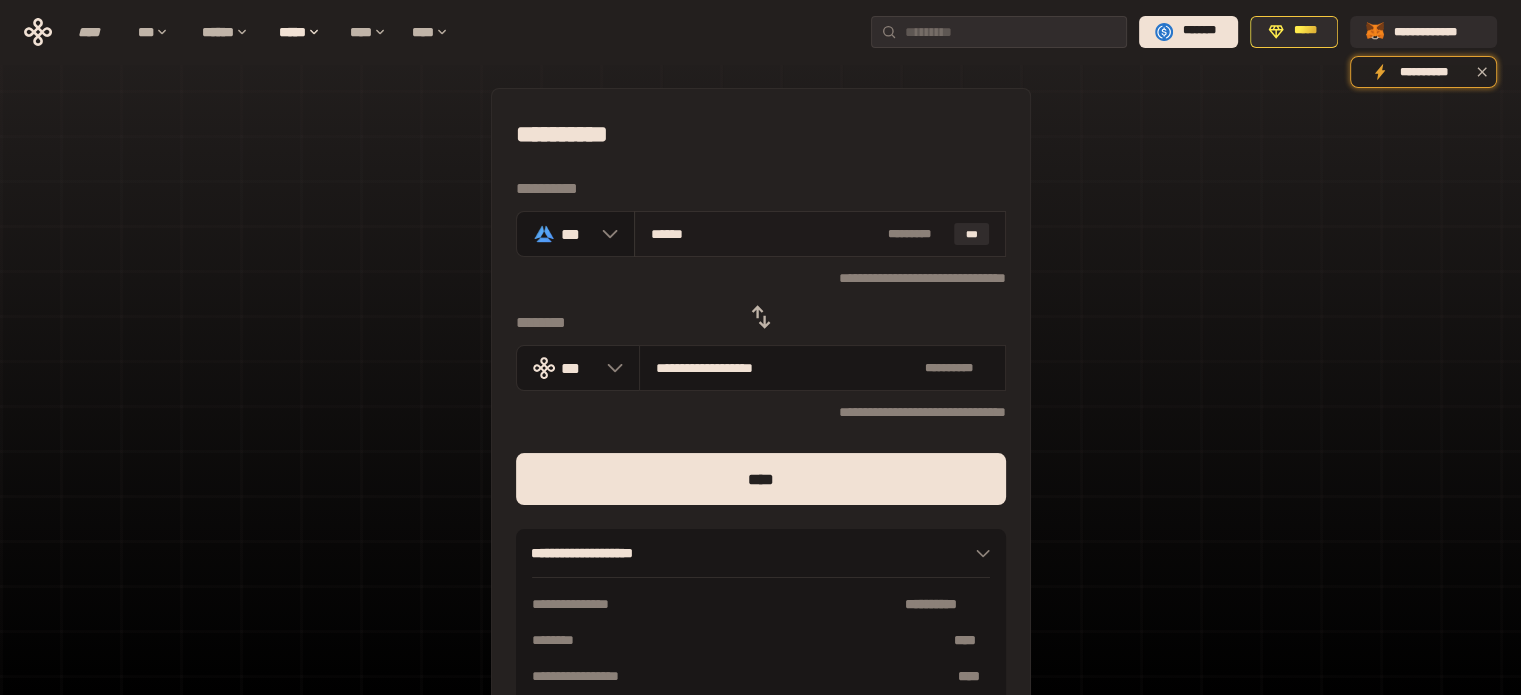 type on "**********" 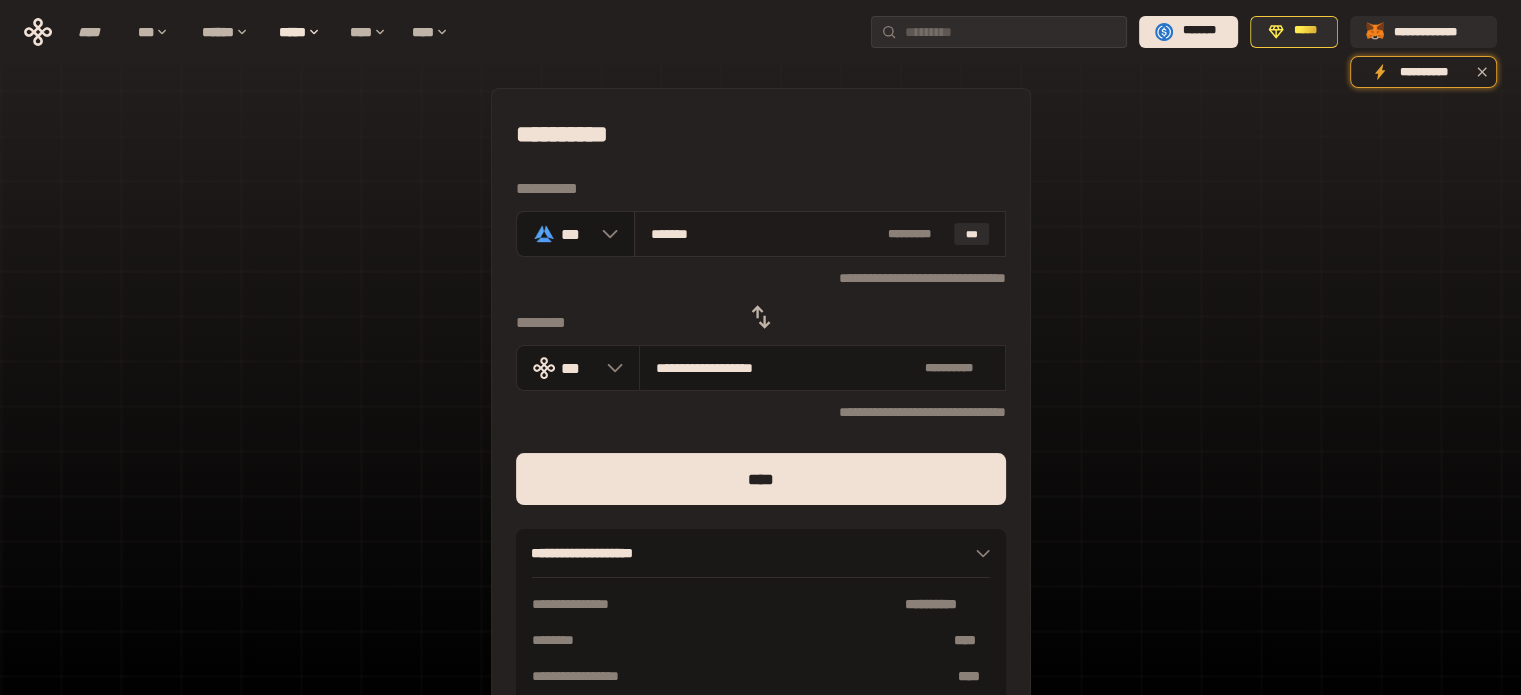 type on "**********" 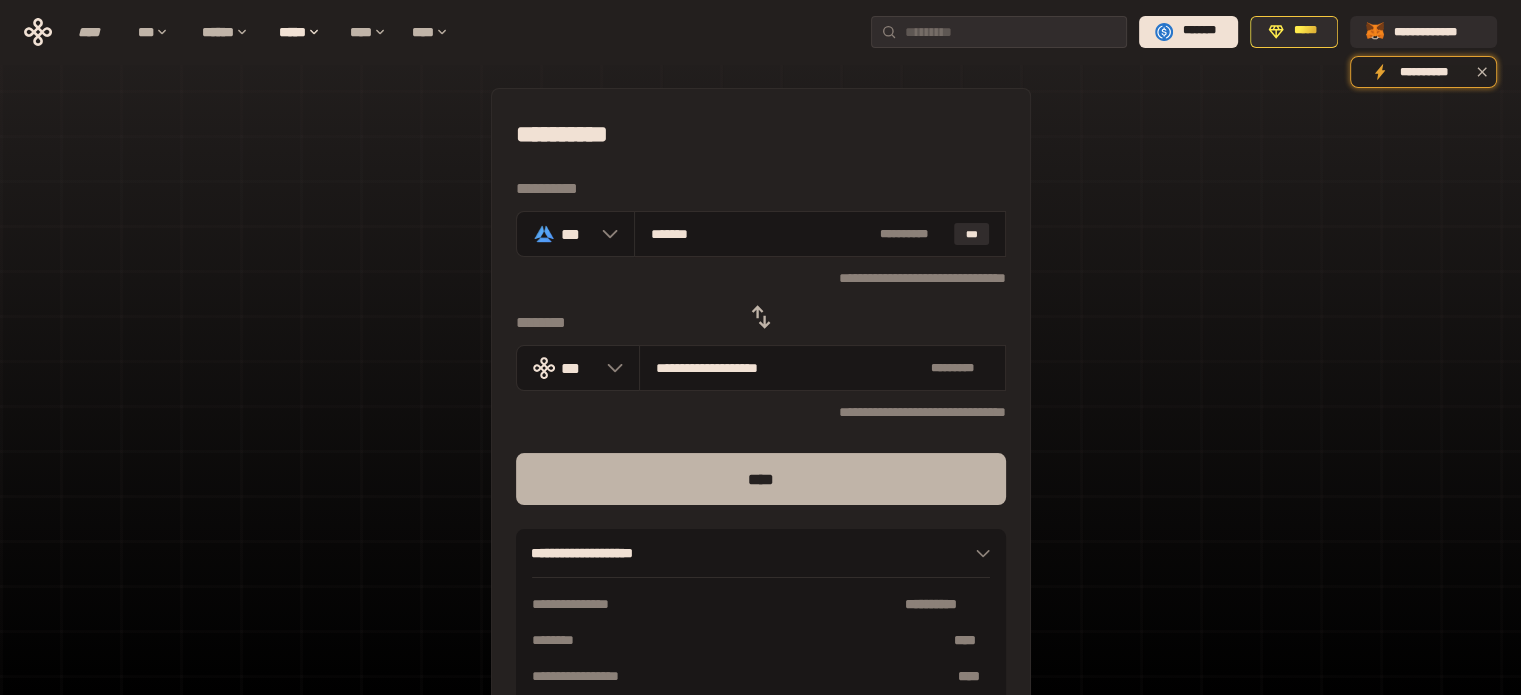 type on "*******" 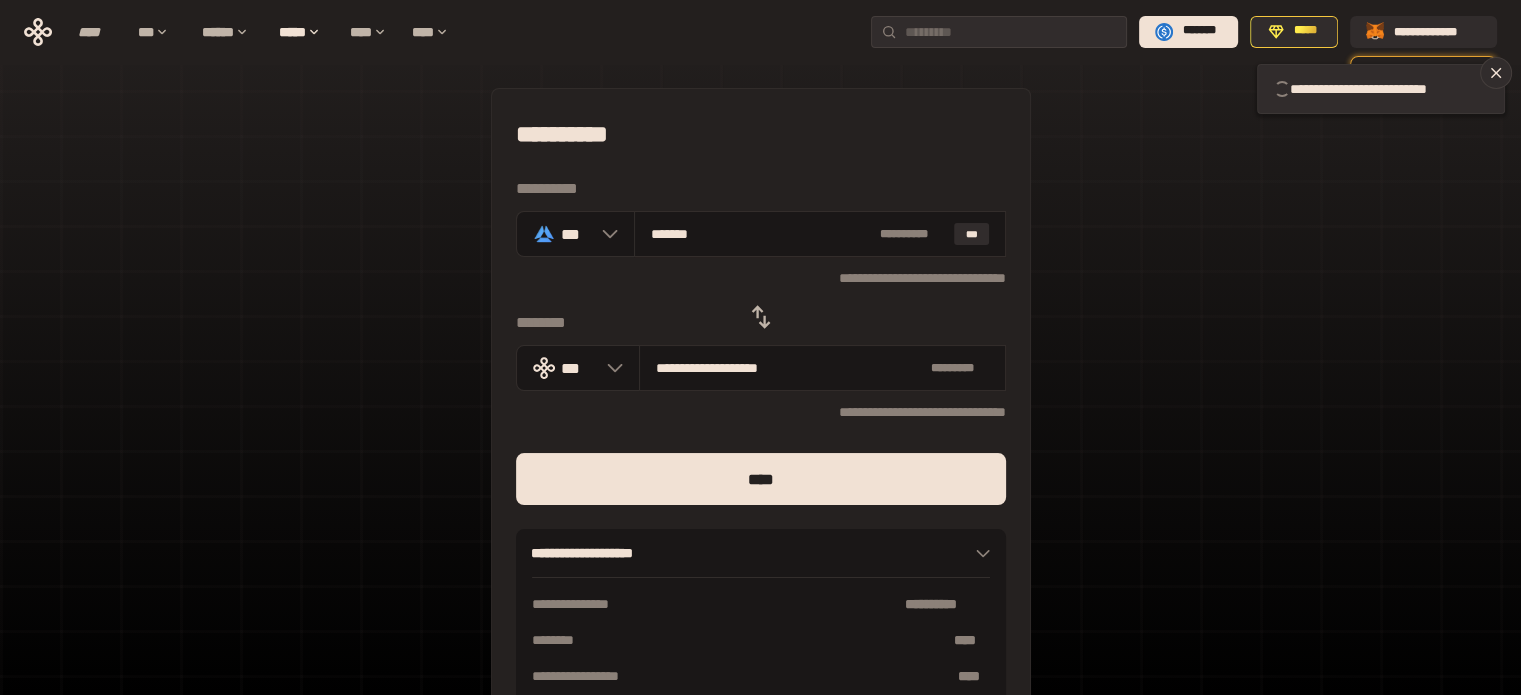 type 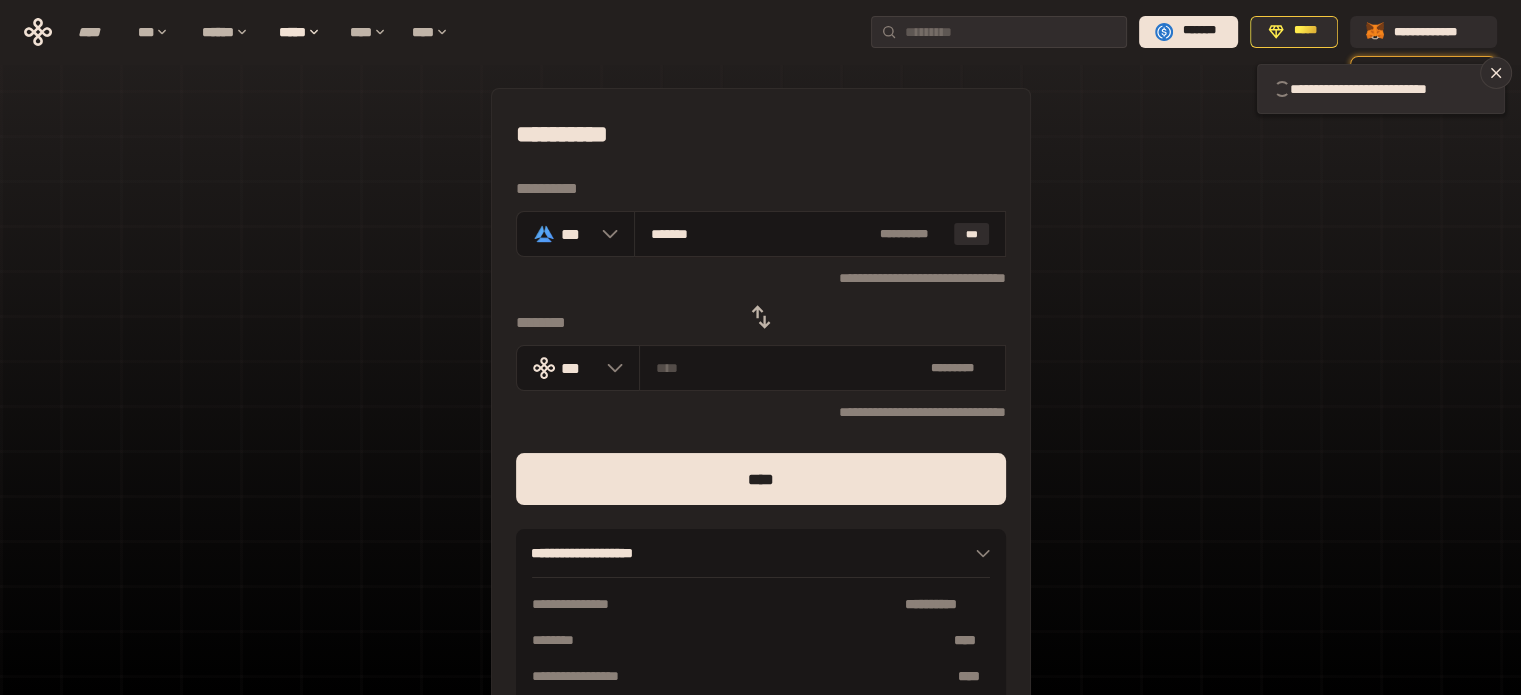 type 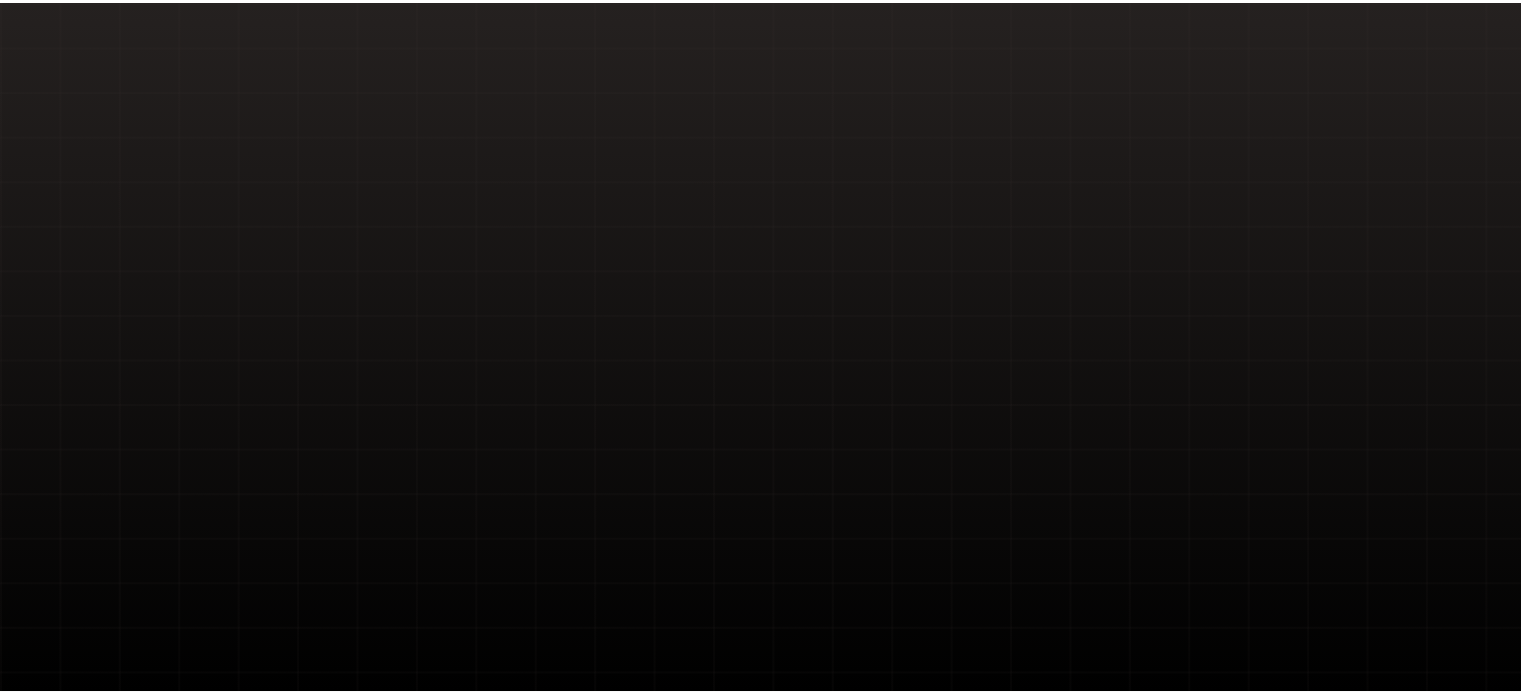 scroll, scrollTop: 0, scrollLeft: 0, axis: both 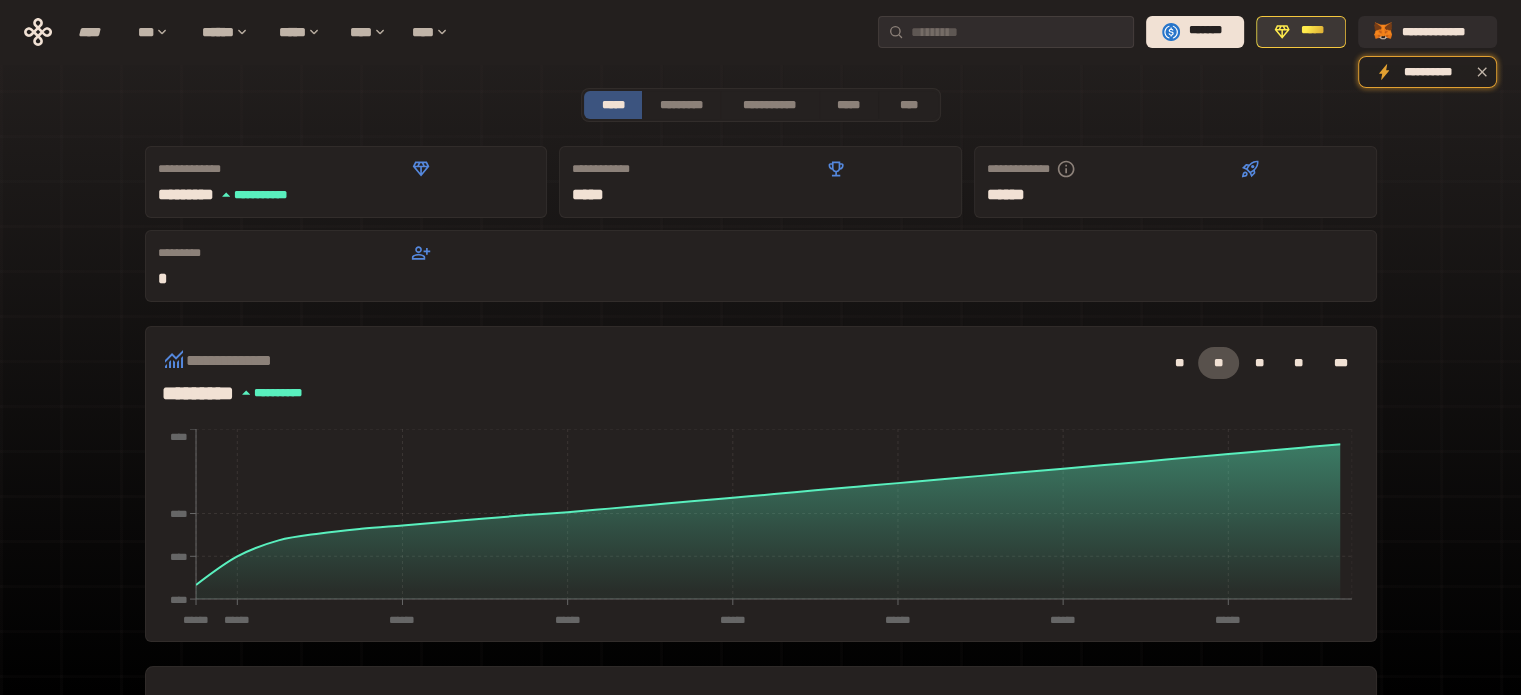 click on "*****" at bounding box center (1312, 31) 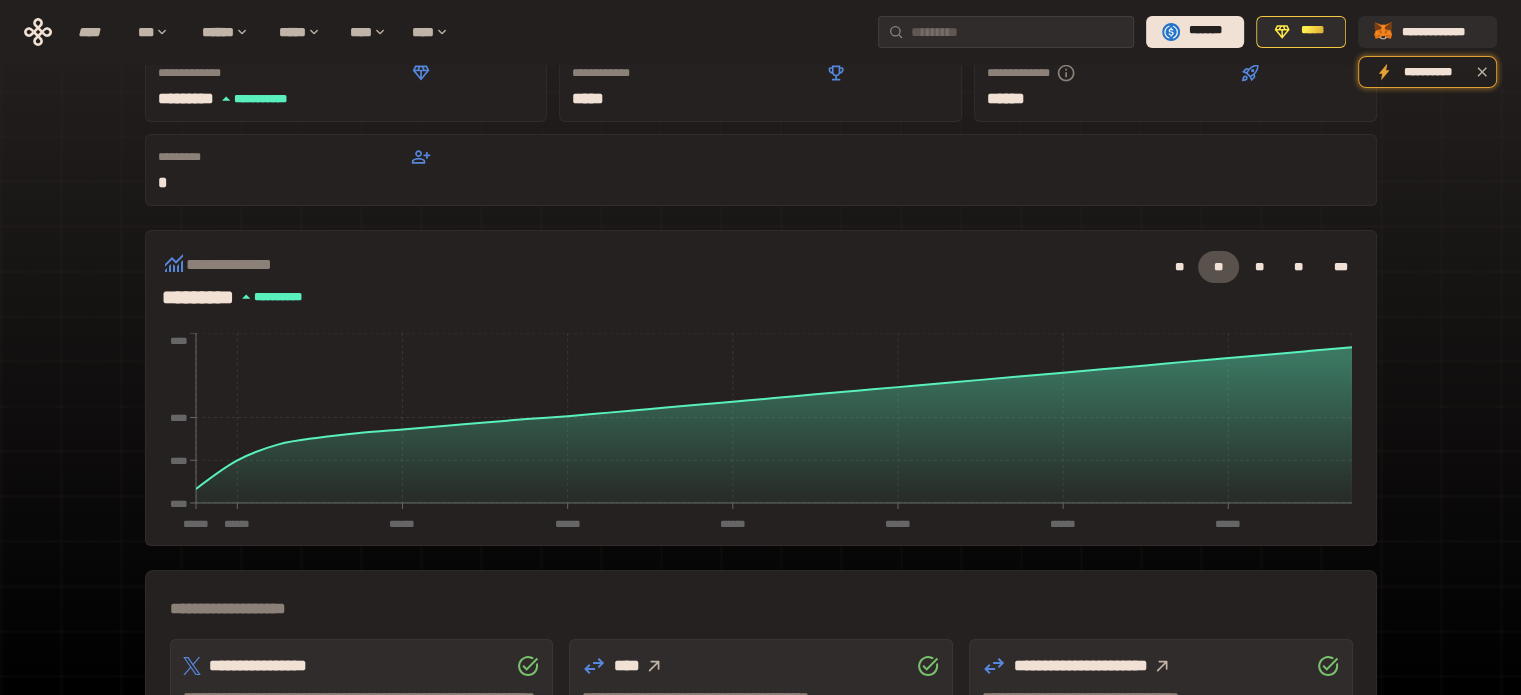 scroll, scrollTop: 100, scrollLeft: 0, axis: vertical 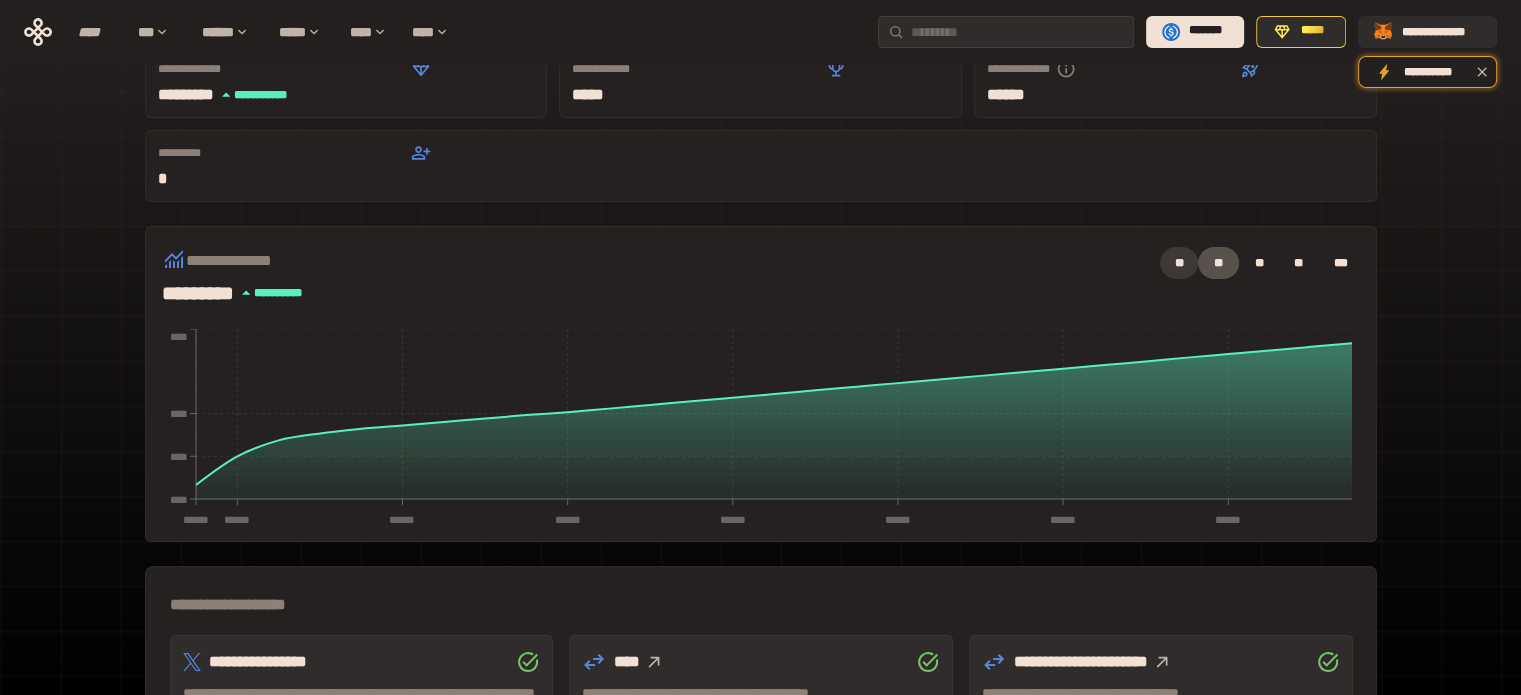 click on "**" at bounding box center (1179, 263) 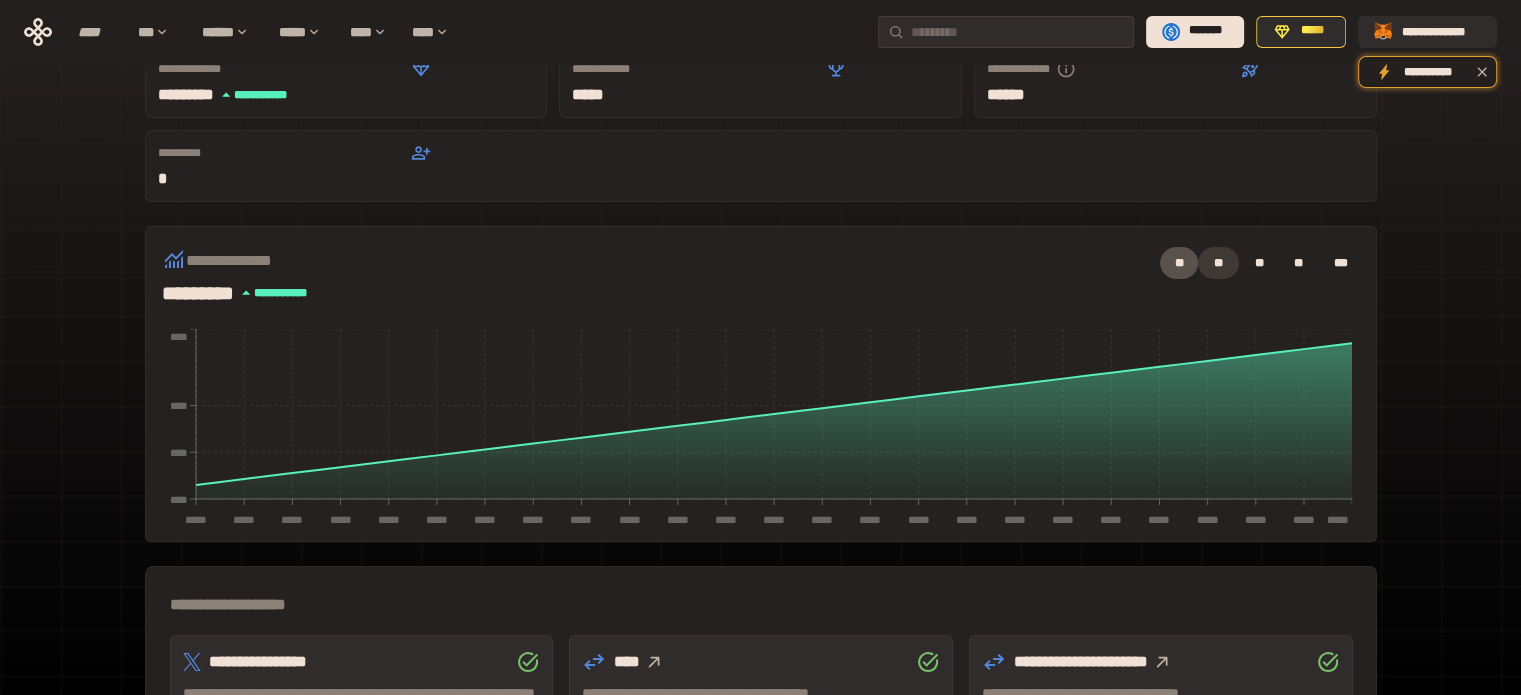 click on "**" at bounding box center (1218, 263) 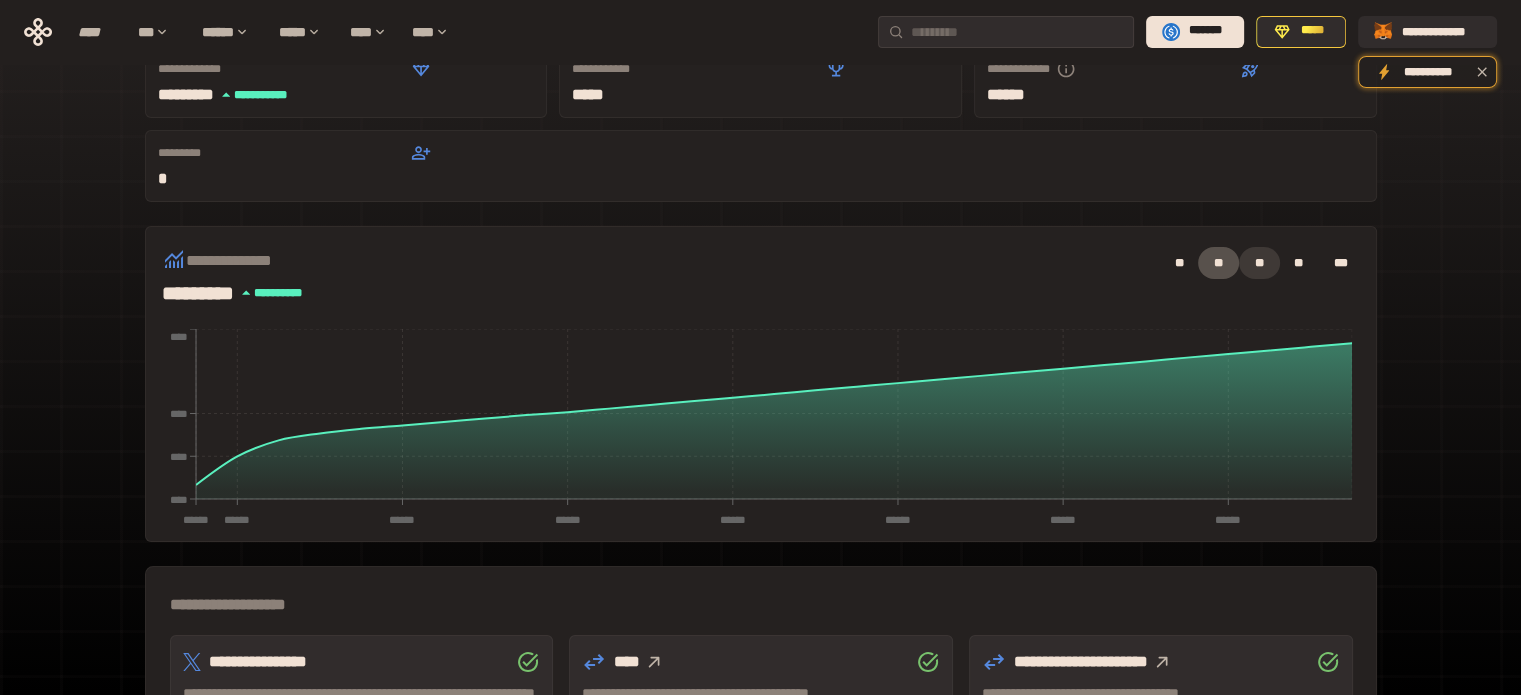 click on "**" at bounding box center (1259, 263) 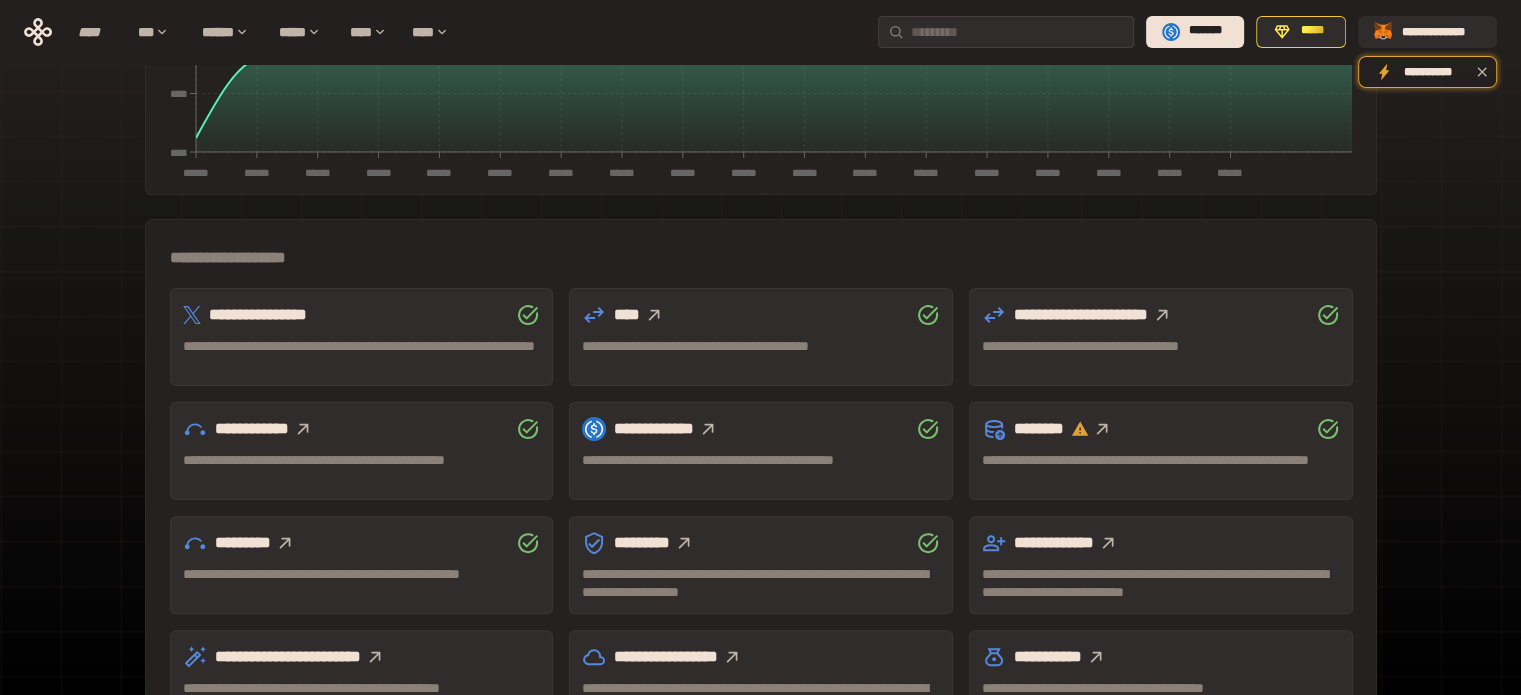 scroll, scrollTop: 456, scrollLeft: 0, axis: vertical 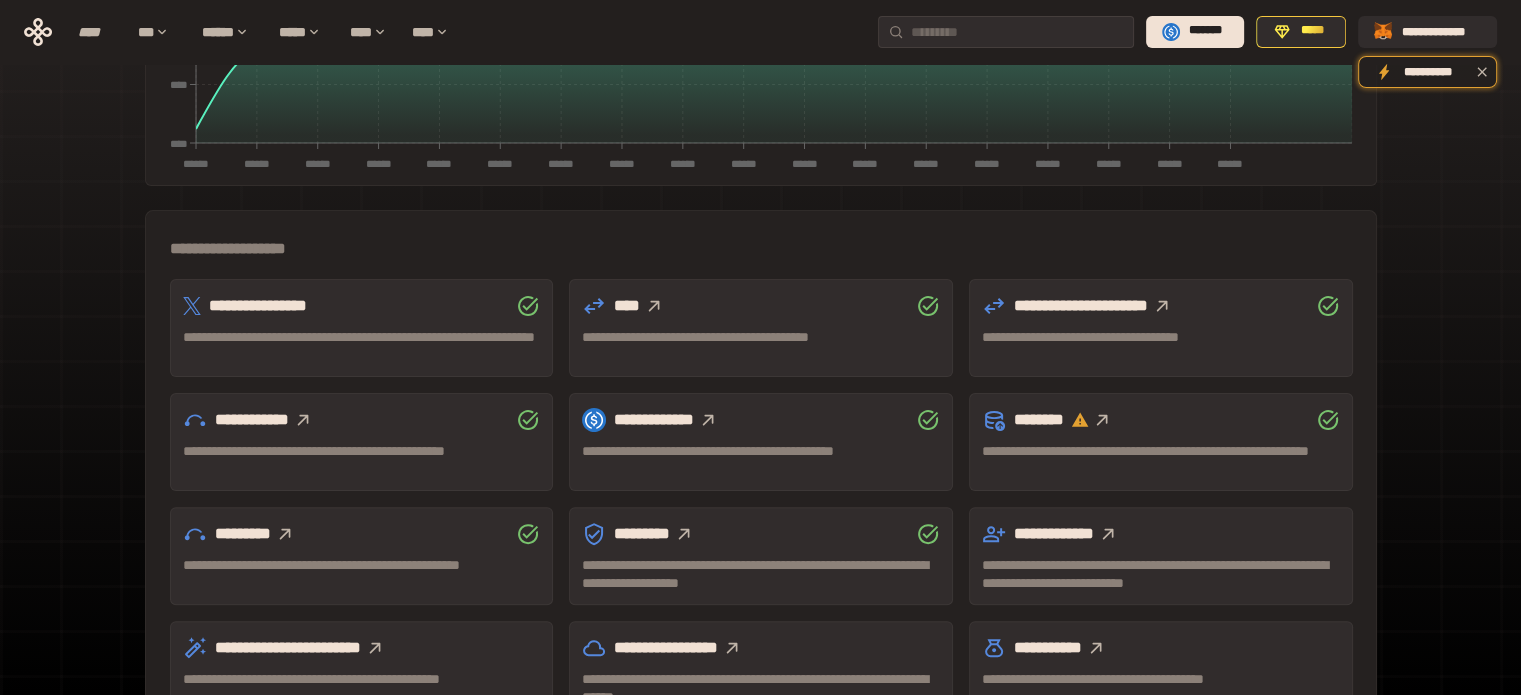 click 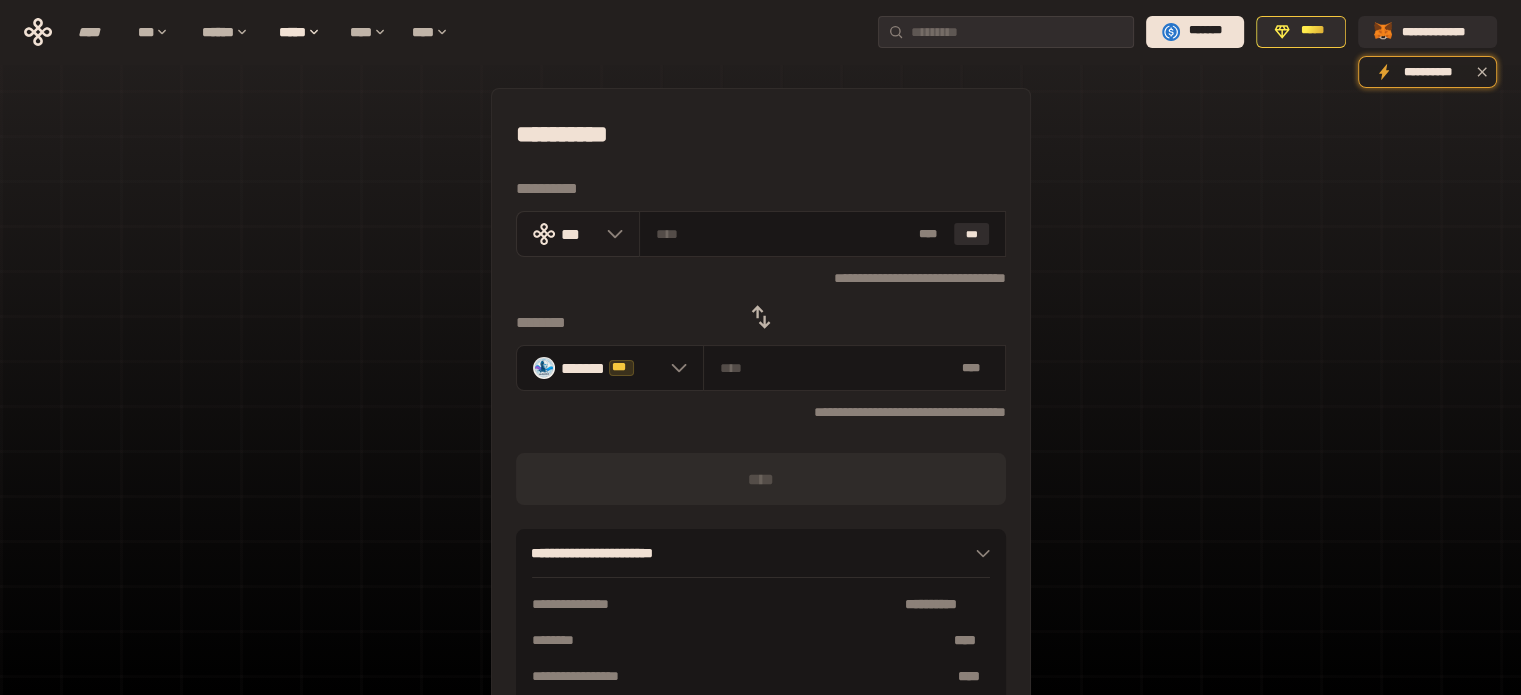click 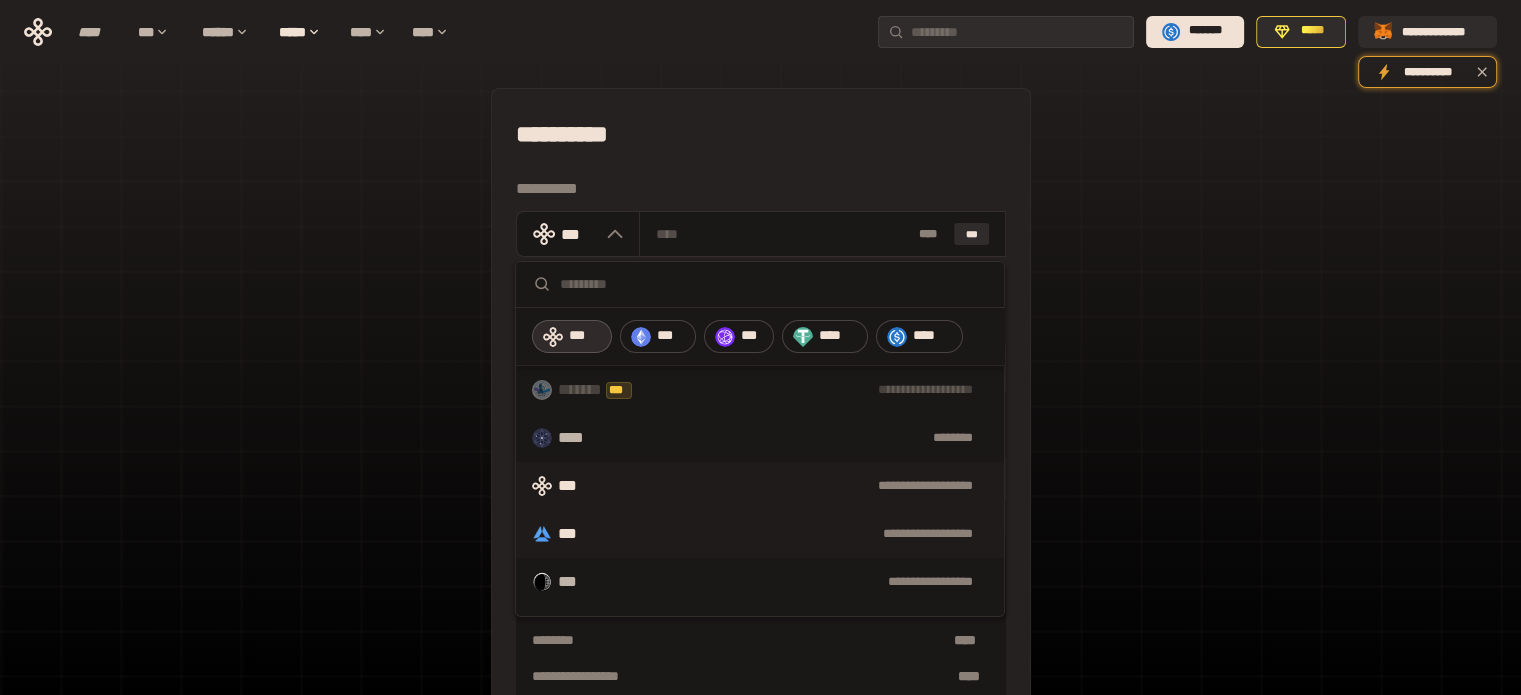 click on "**********" at bounding box center [793, 534] 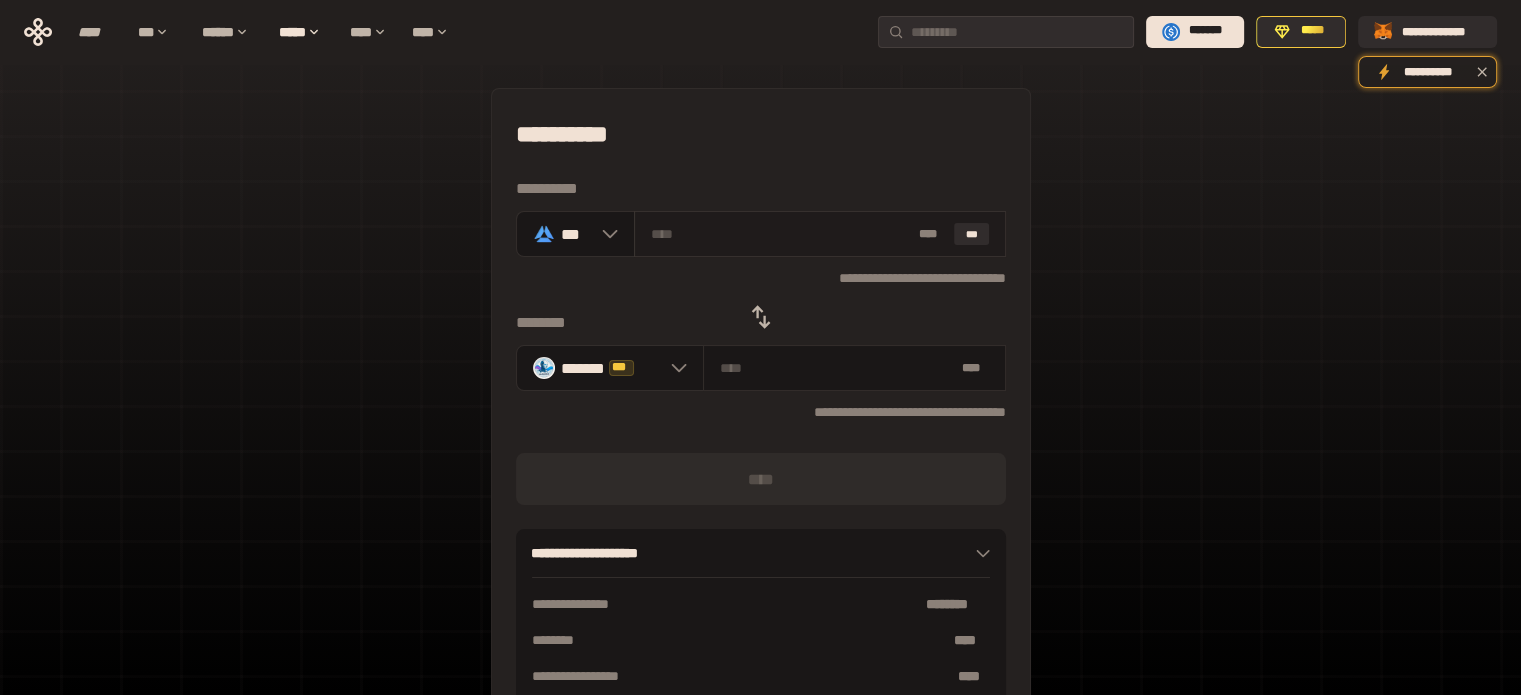 click on "* ** ***" at bounding box center (820, 234) 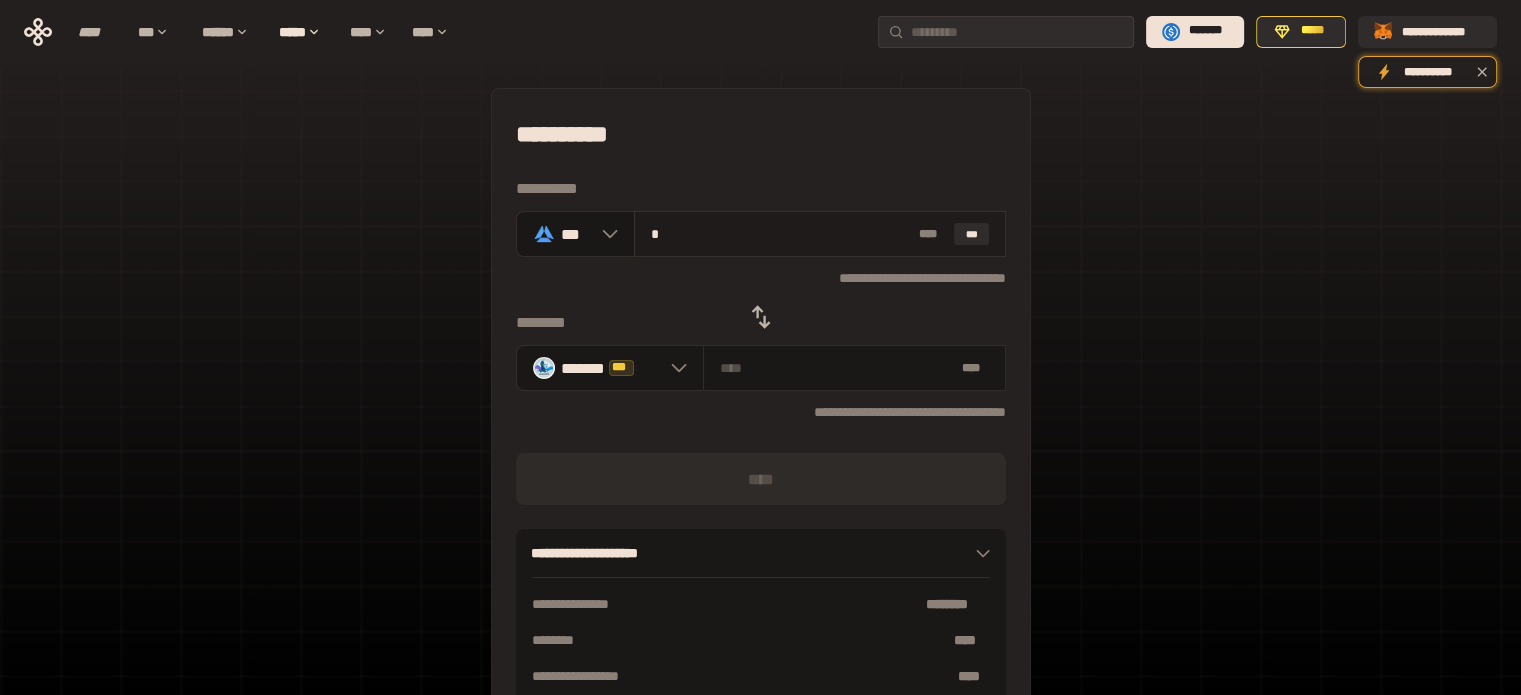 type on "**********" 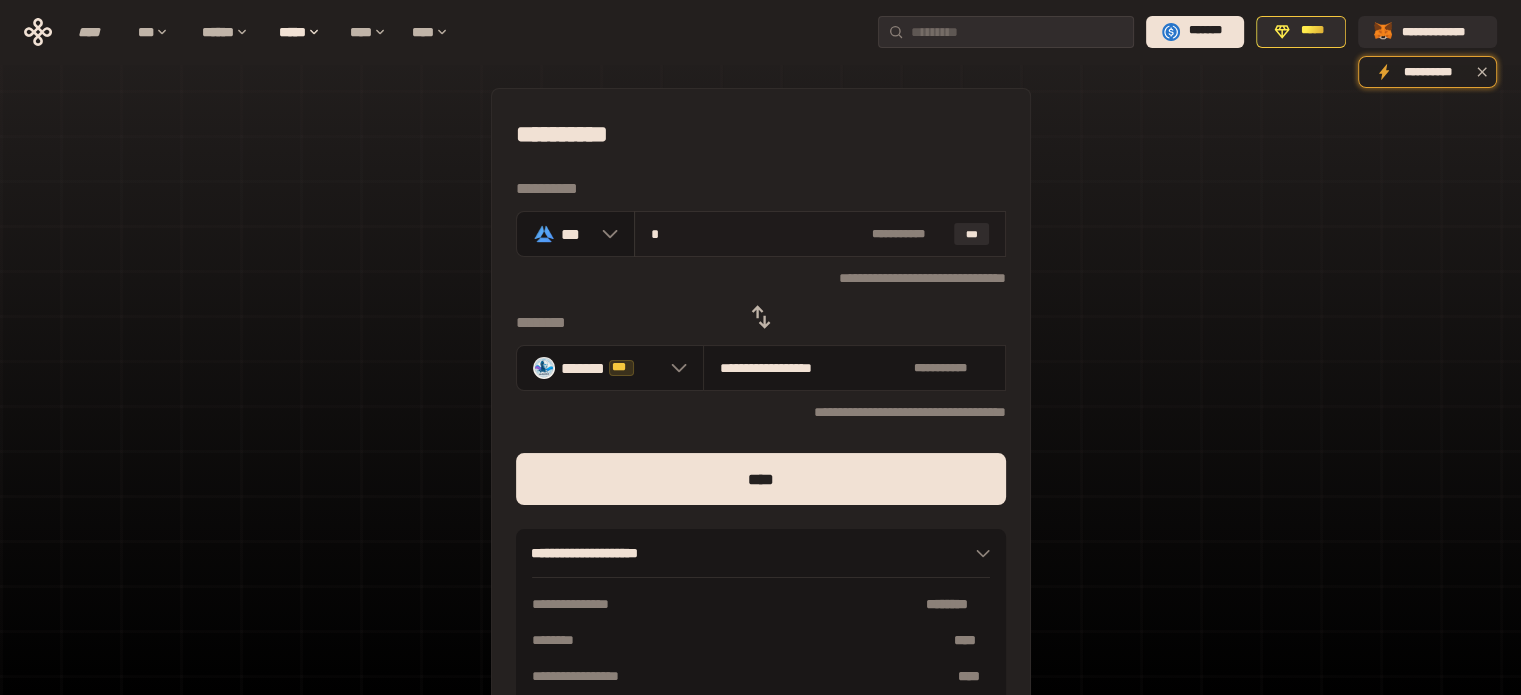 type on "**" 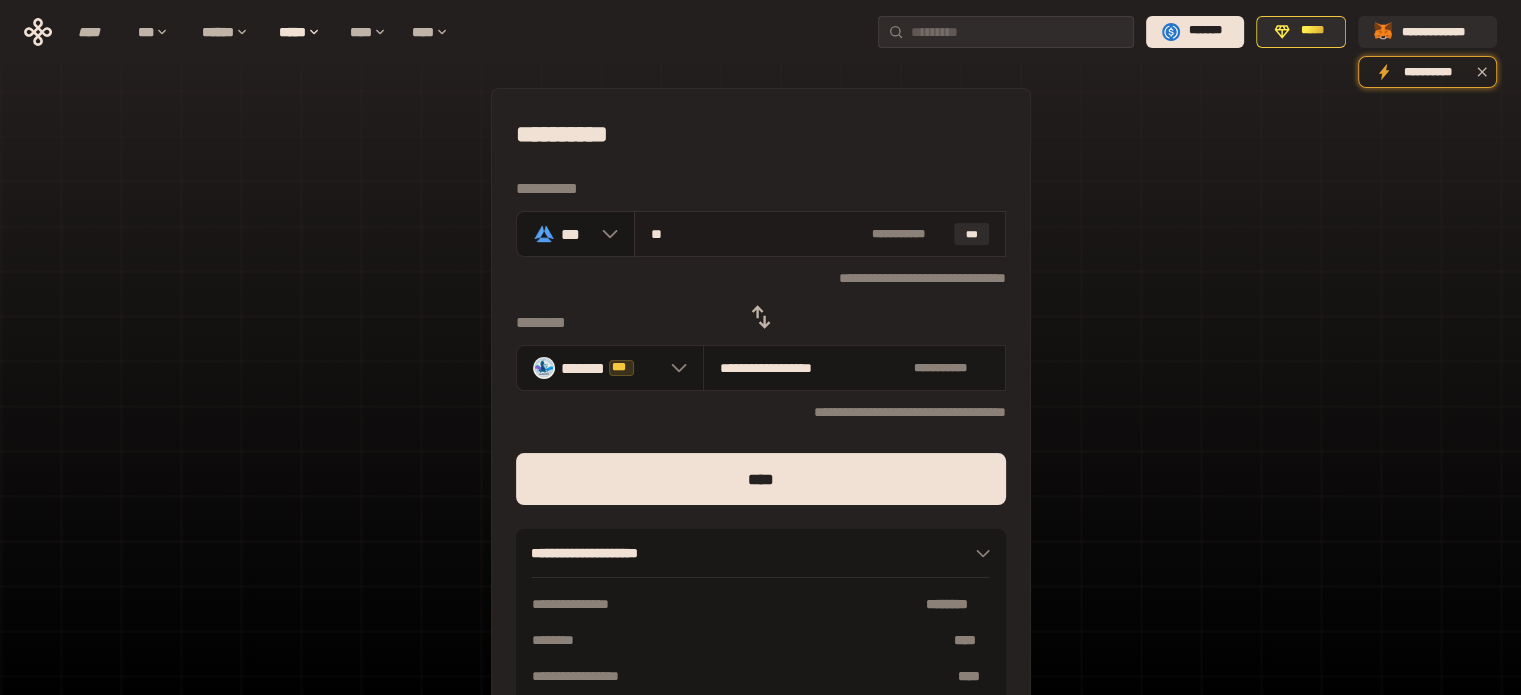 type on "**********" 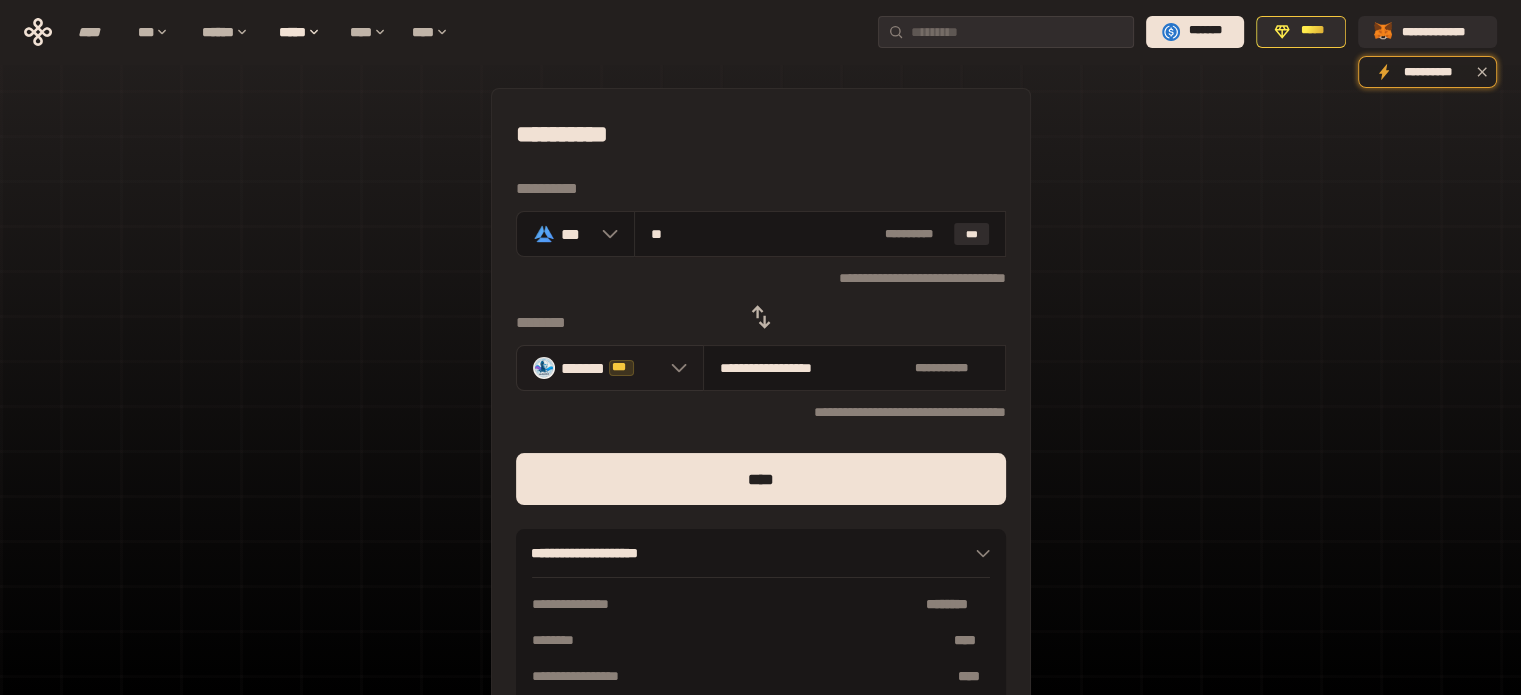 type on "**" 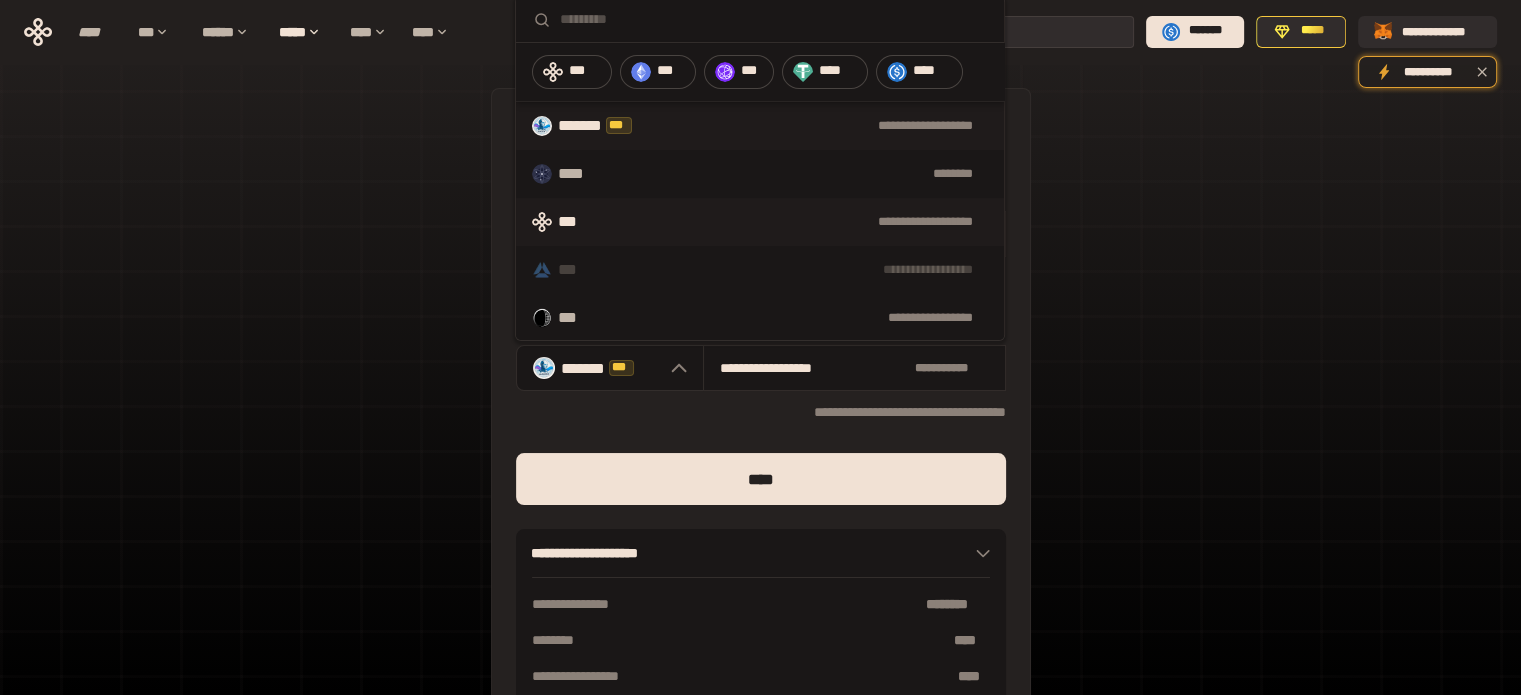 click on "**********" at bounding box center [760, 222] 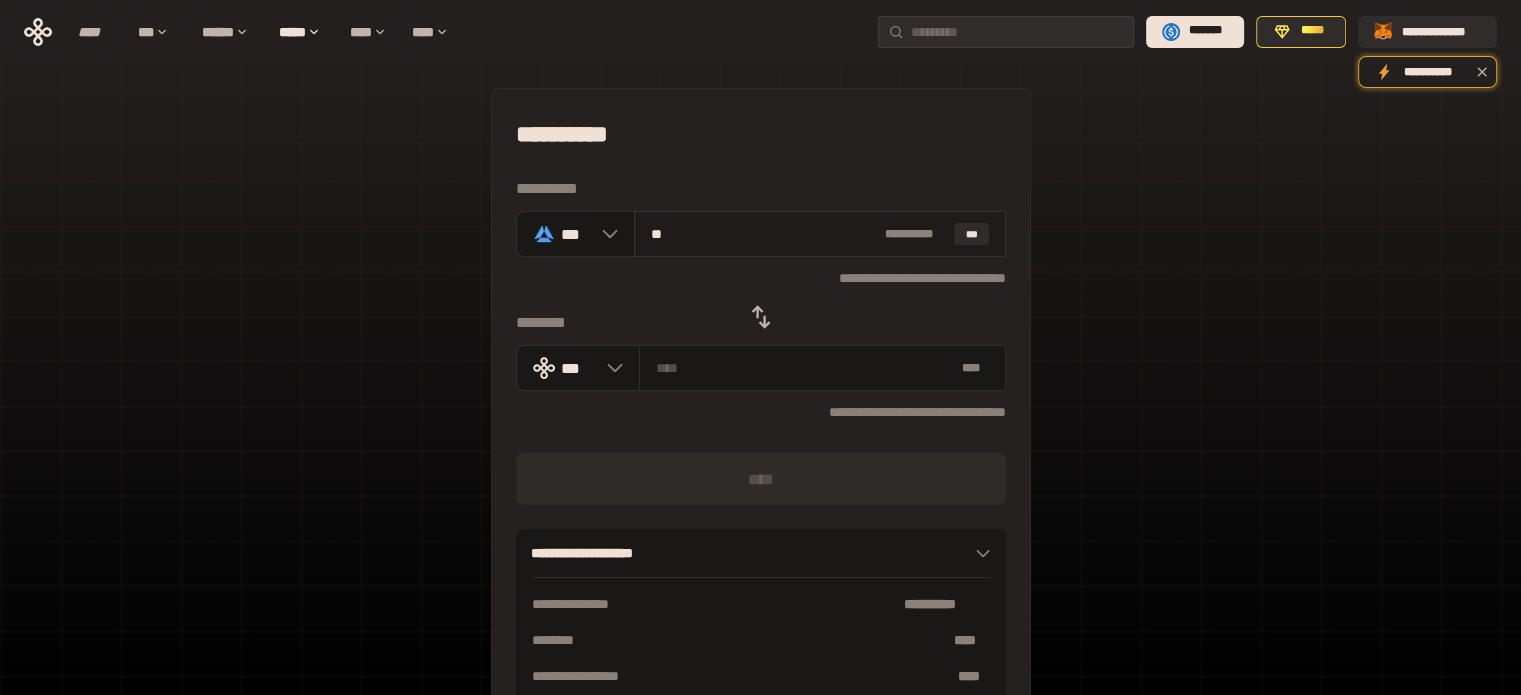 click on "**" at bounding box center [764, 234] 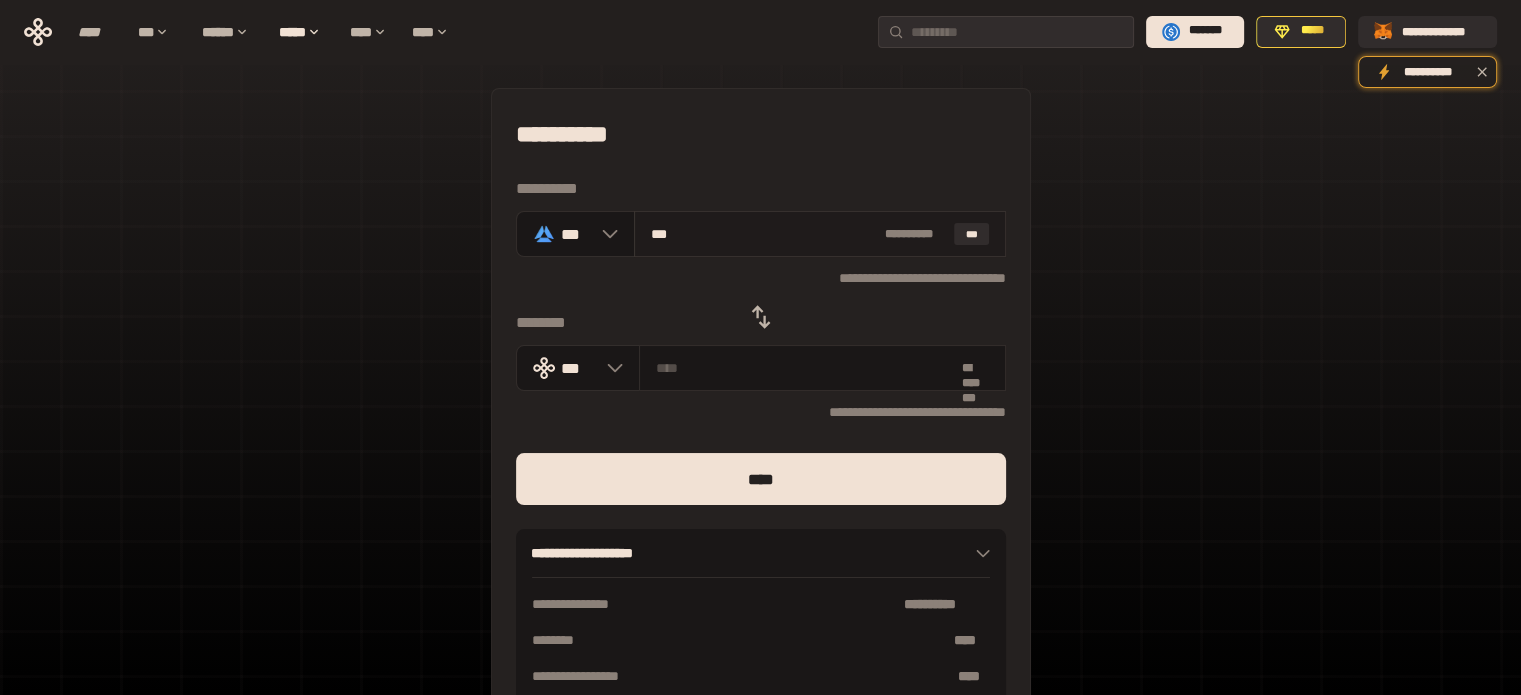 type on "**********" 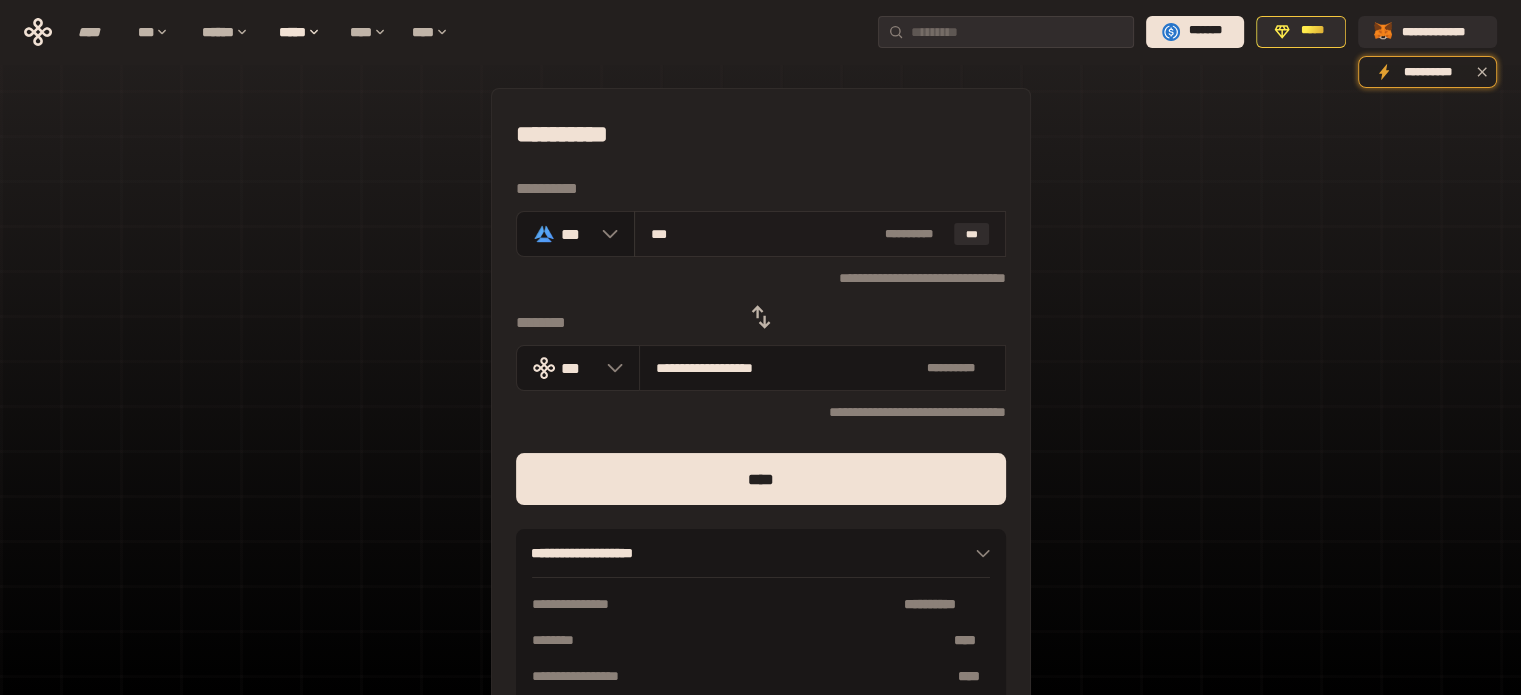 type on "****" 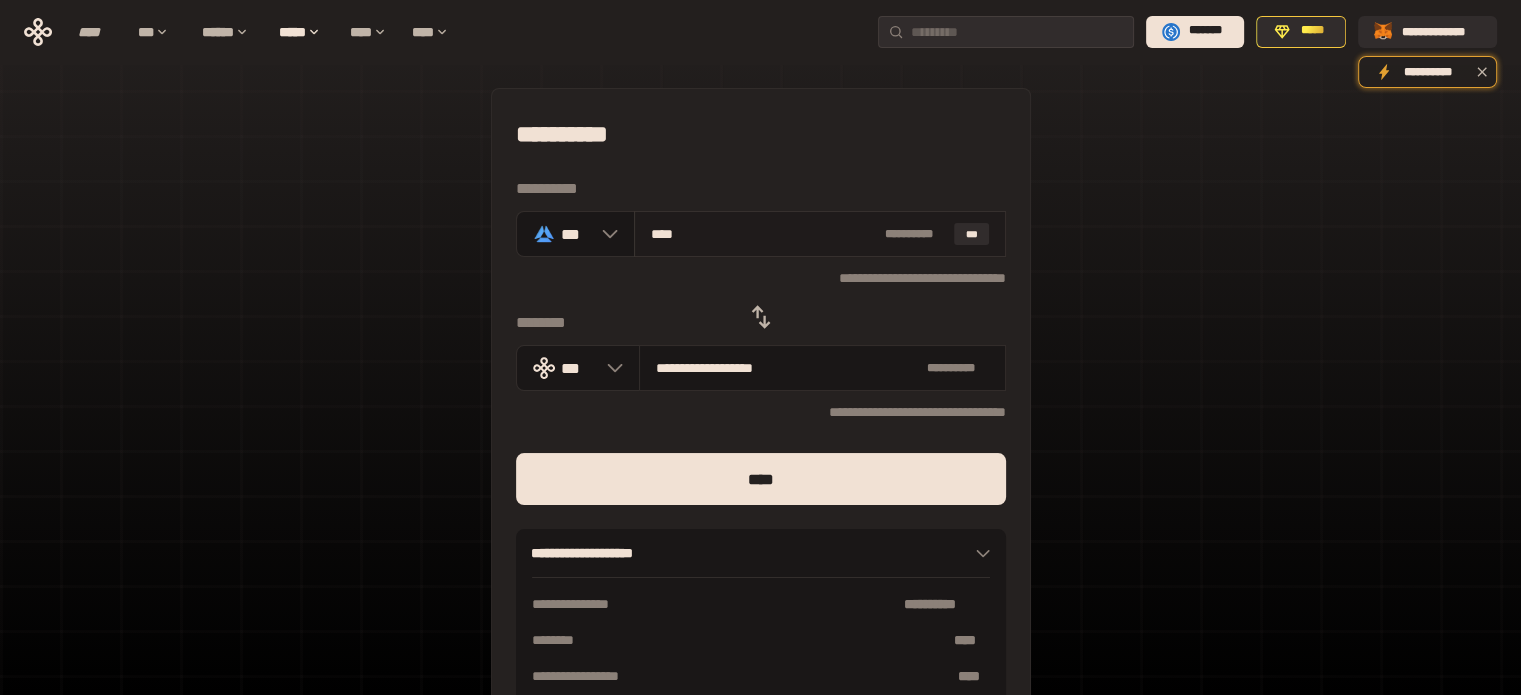 type on "**********" 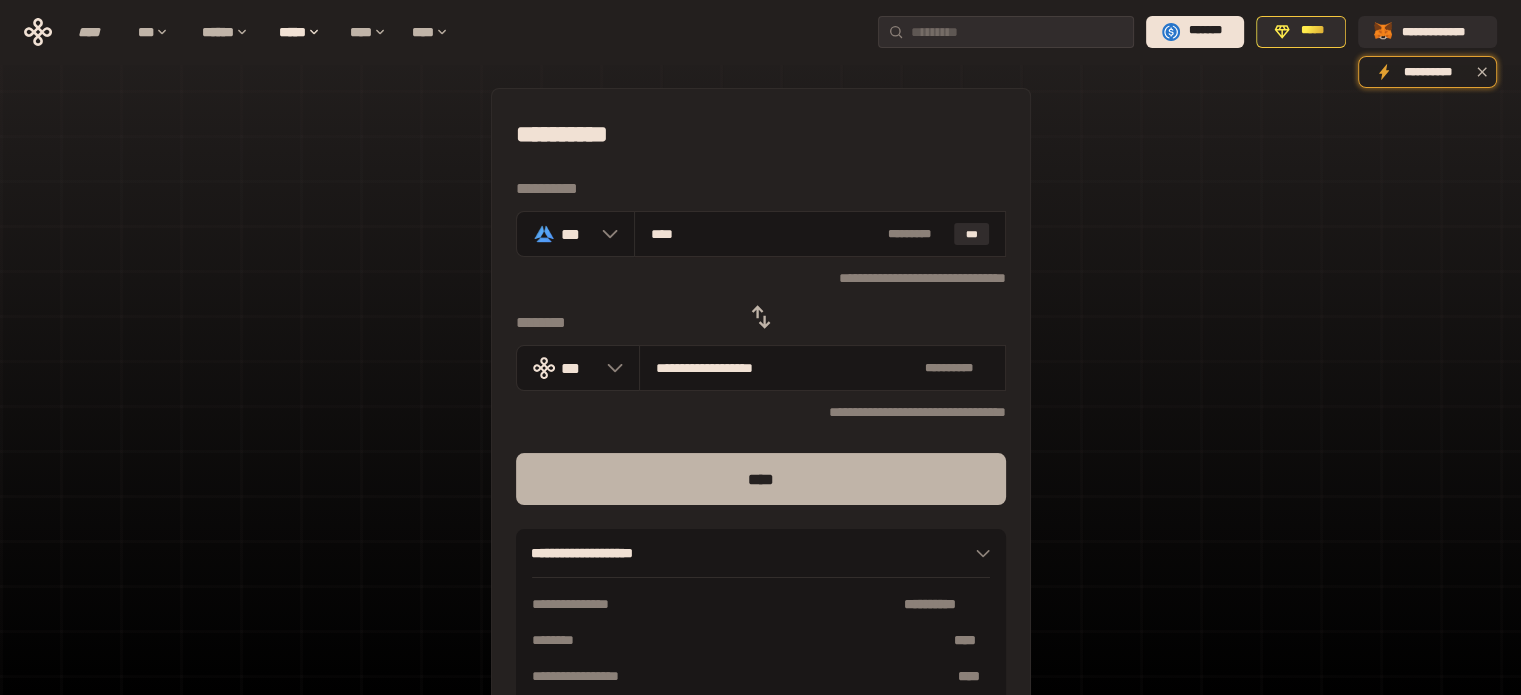 type on "****" 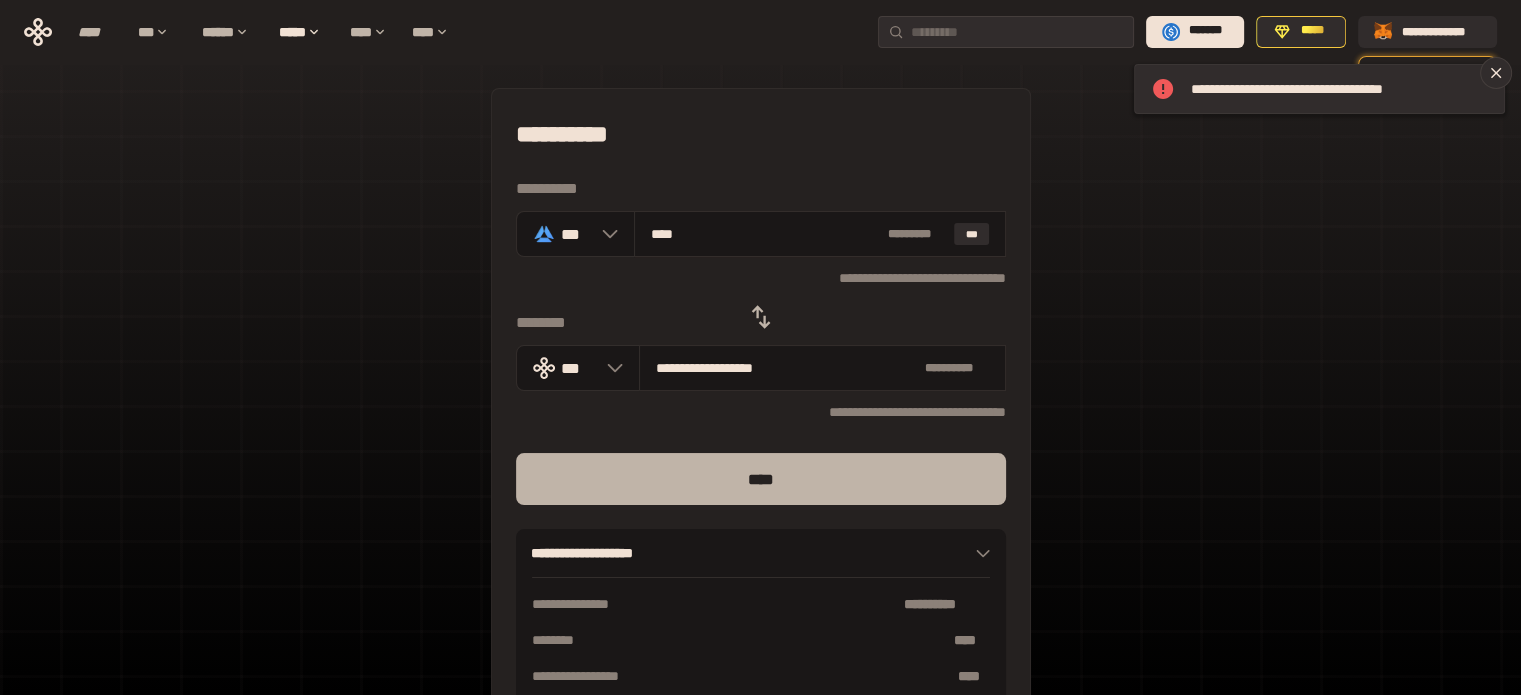 click on "****" at bounding box center [761, 479] 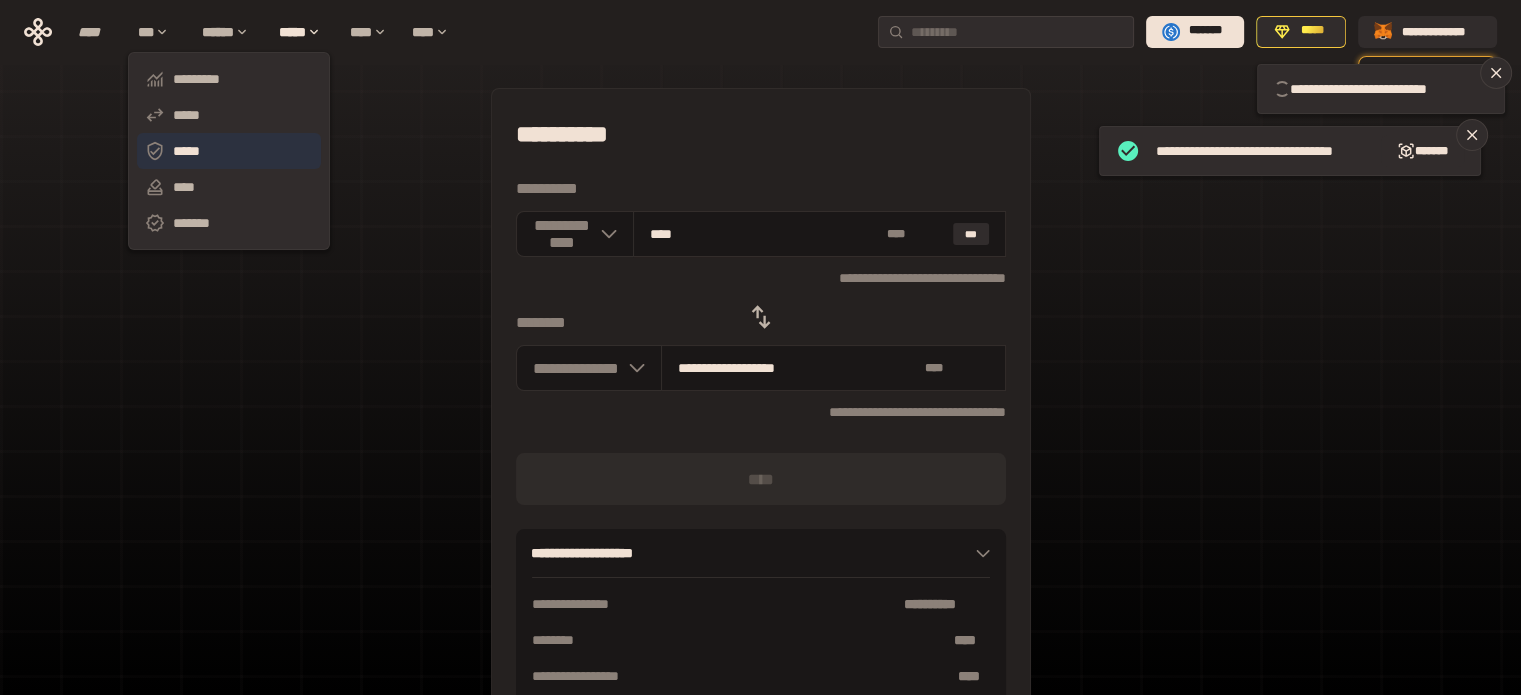 type 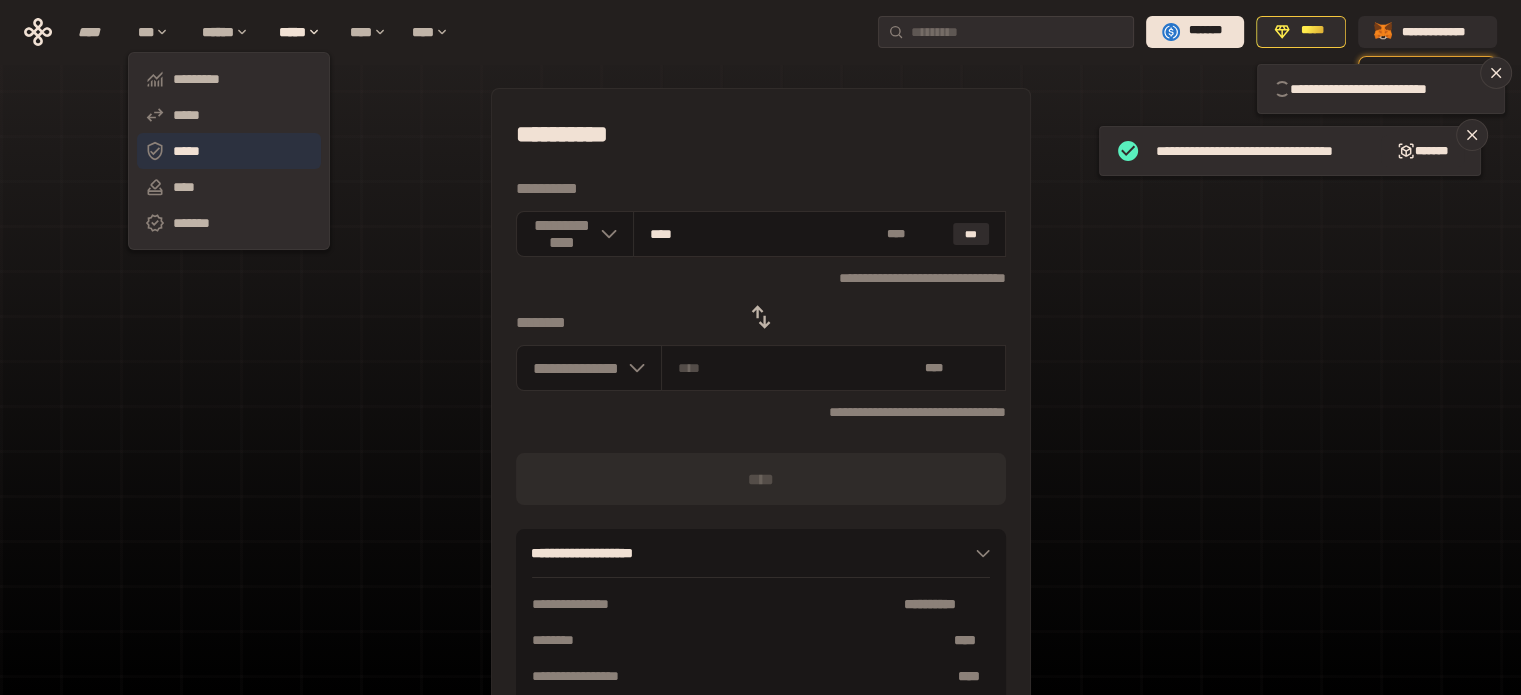type 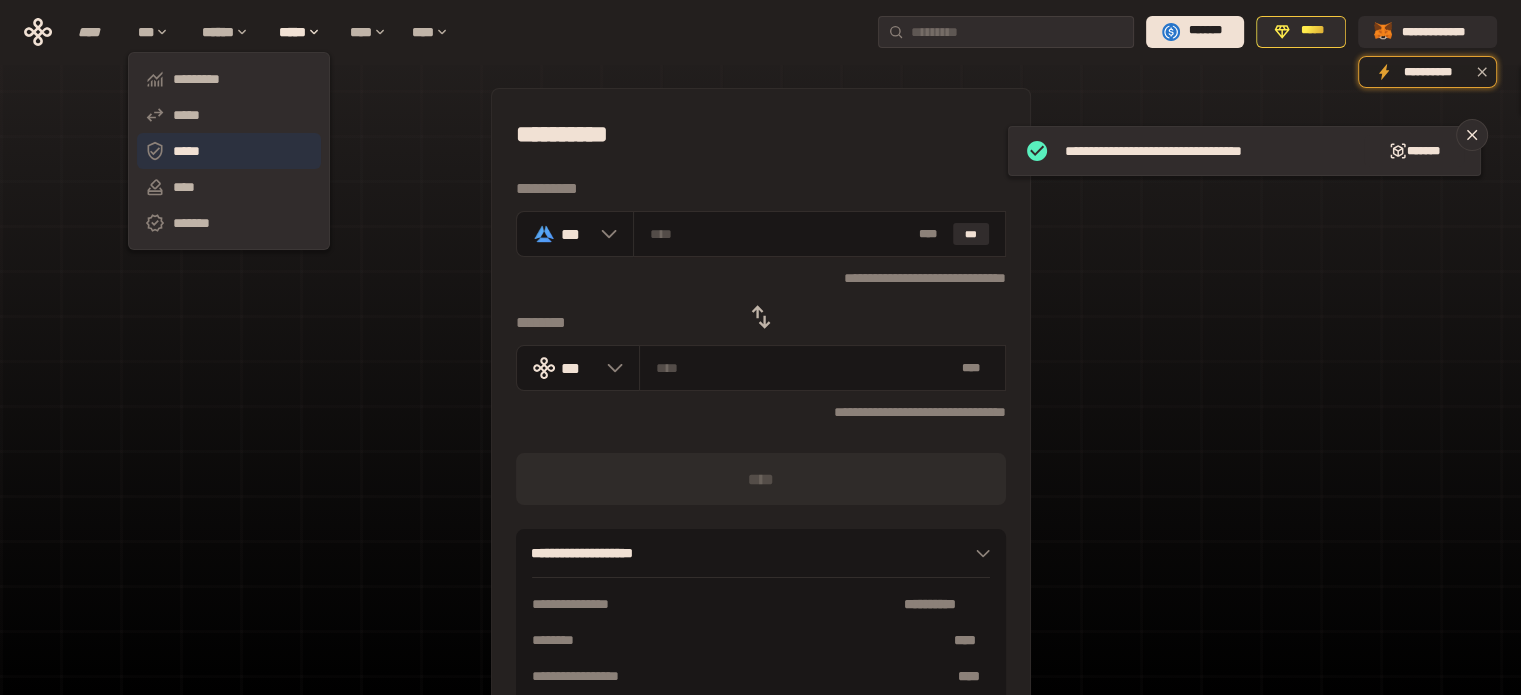 click on "*****" at bounding box center (229, 151) 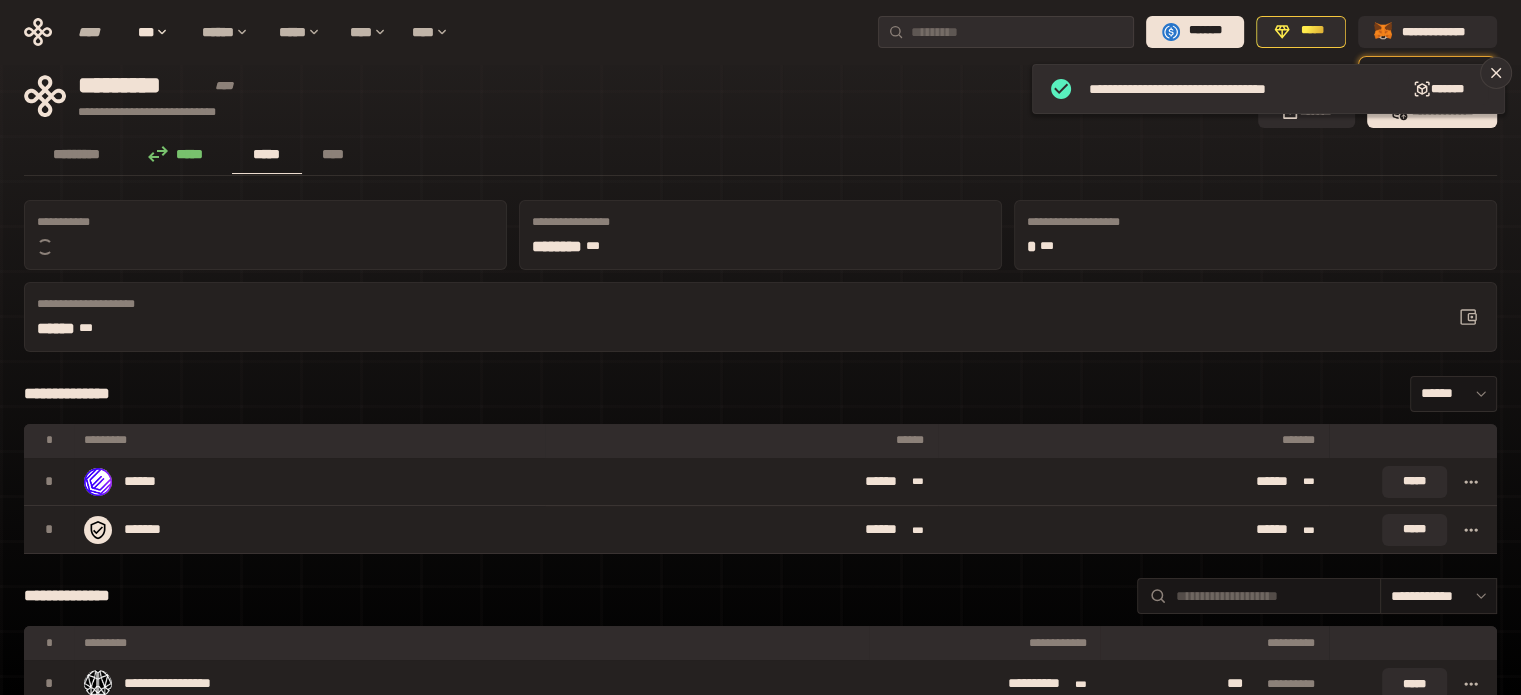 click 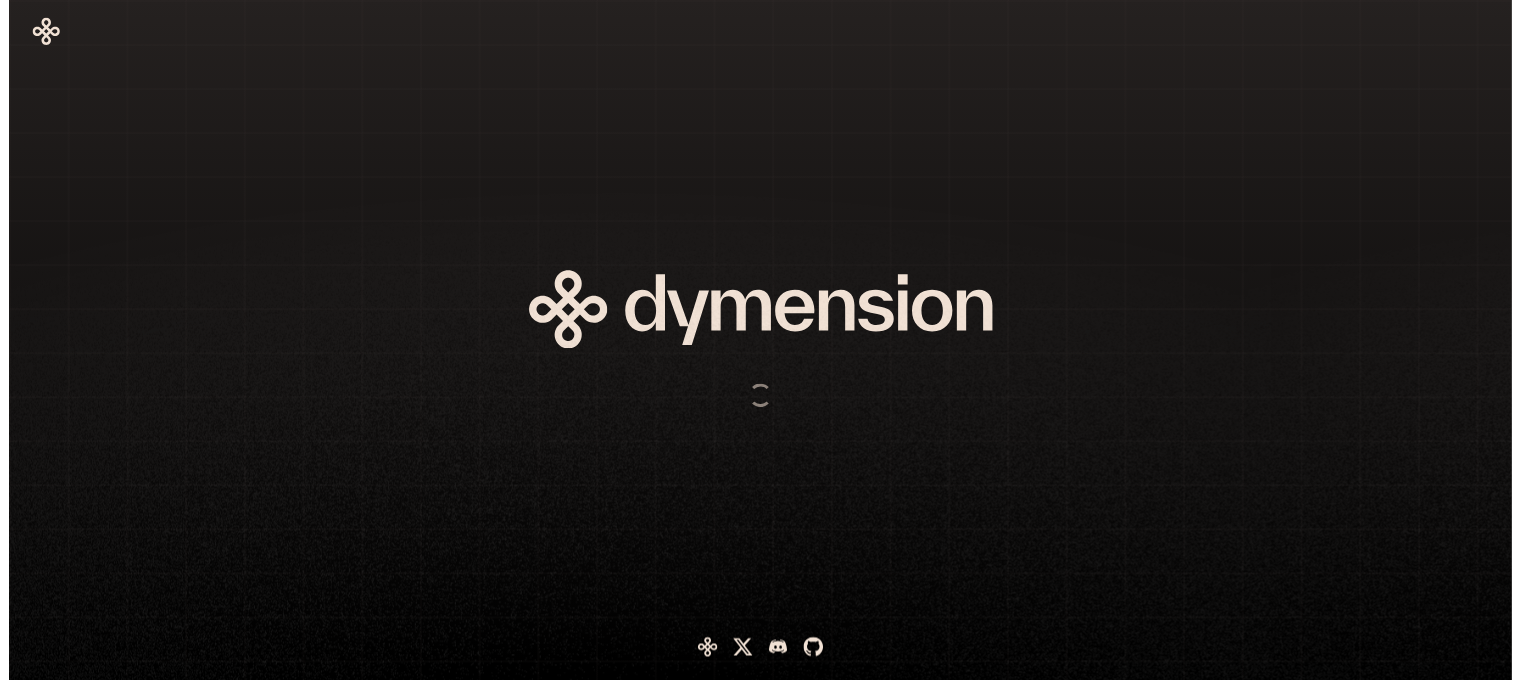 scroll, scrollTop: 0, scrollLeft: 0, axis: both 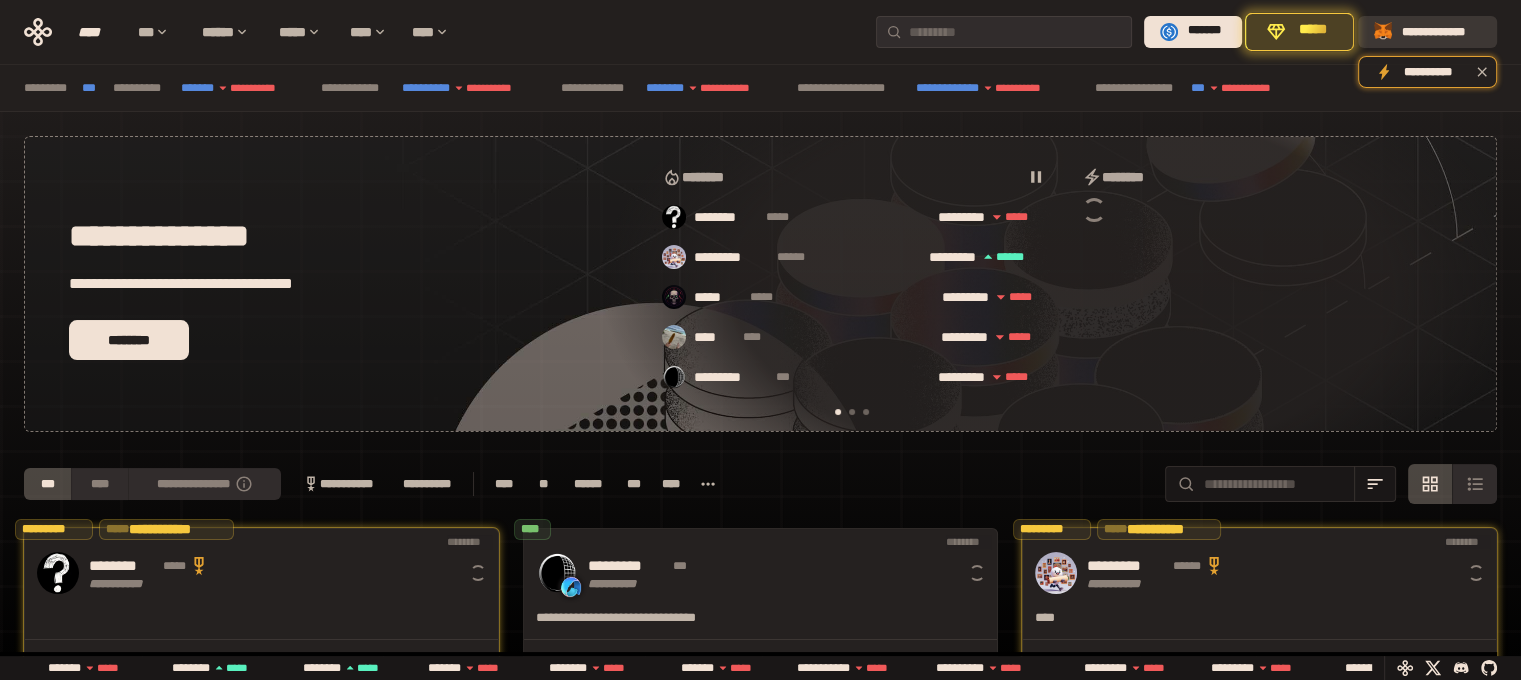 click on "**********" at bounding box center [1441, 31] 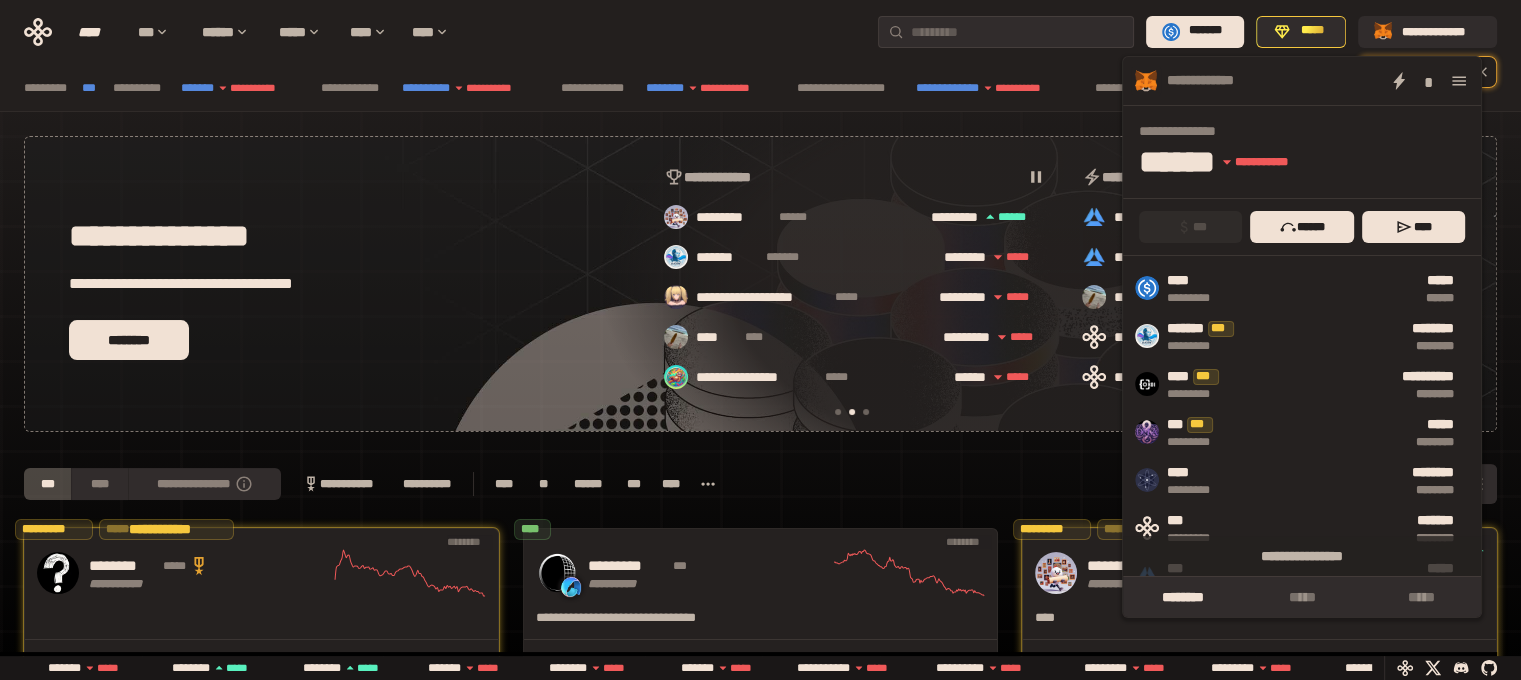 scroll, scrollTop: 0, scrollLeft: 436, axis: horizontal 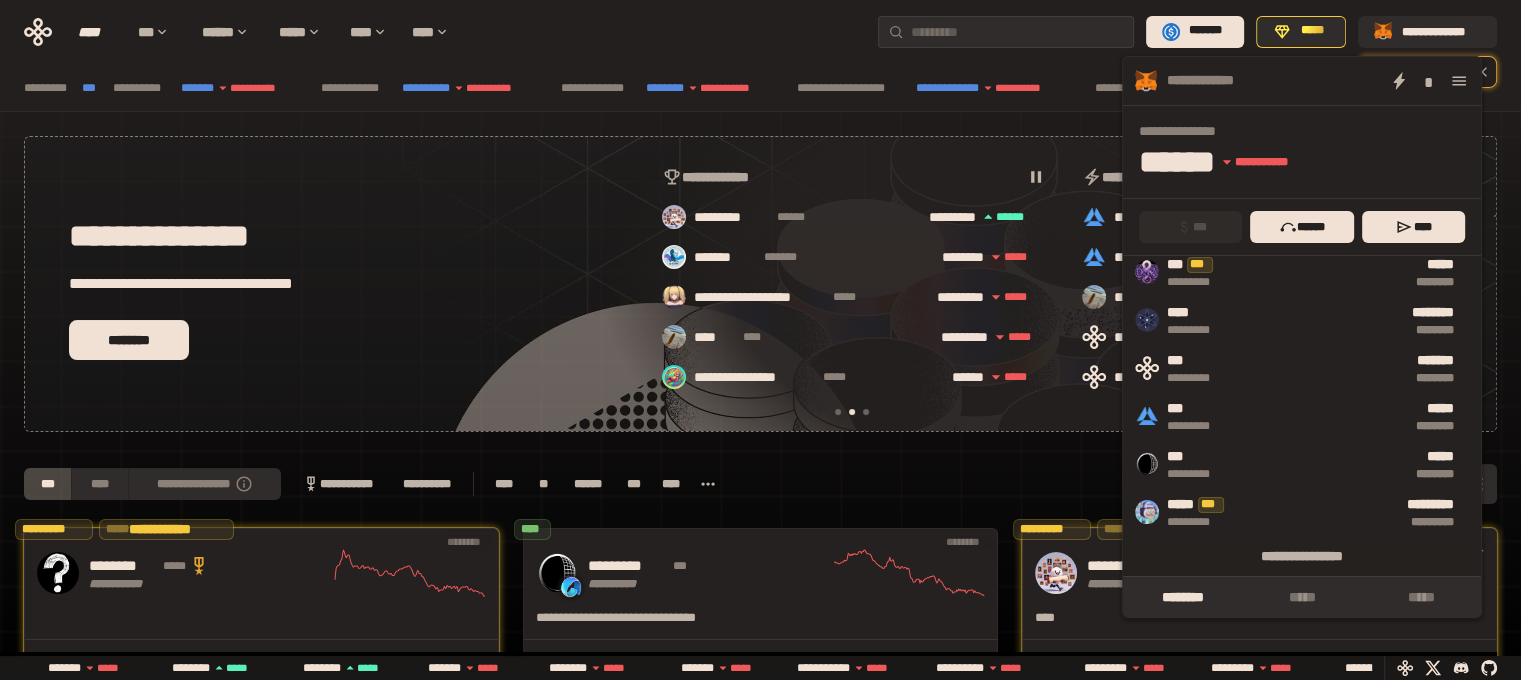 click on "Some text here" at bounding box center [760, 32] 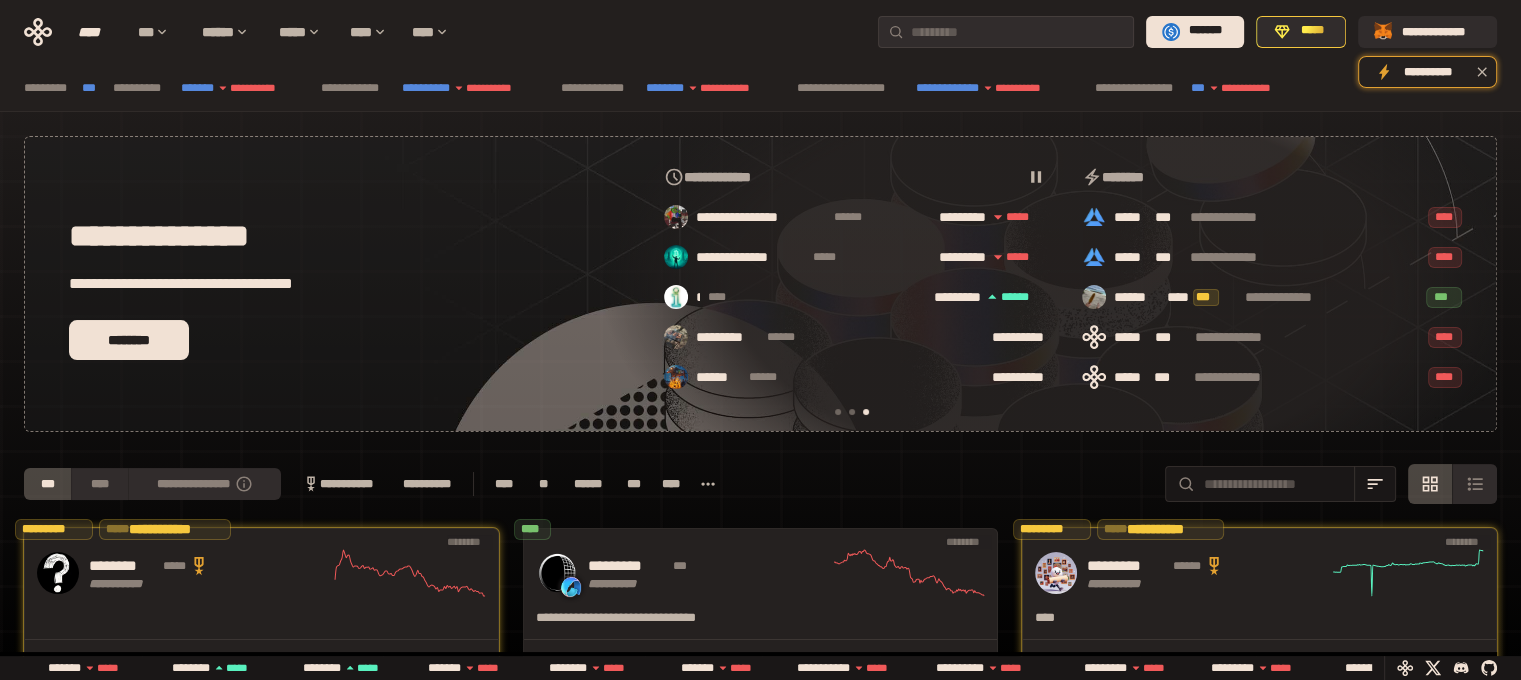scroll, scrollTop: 0, scrollLeft: 856, axis: horizontal 